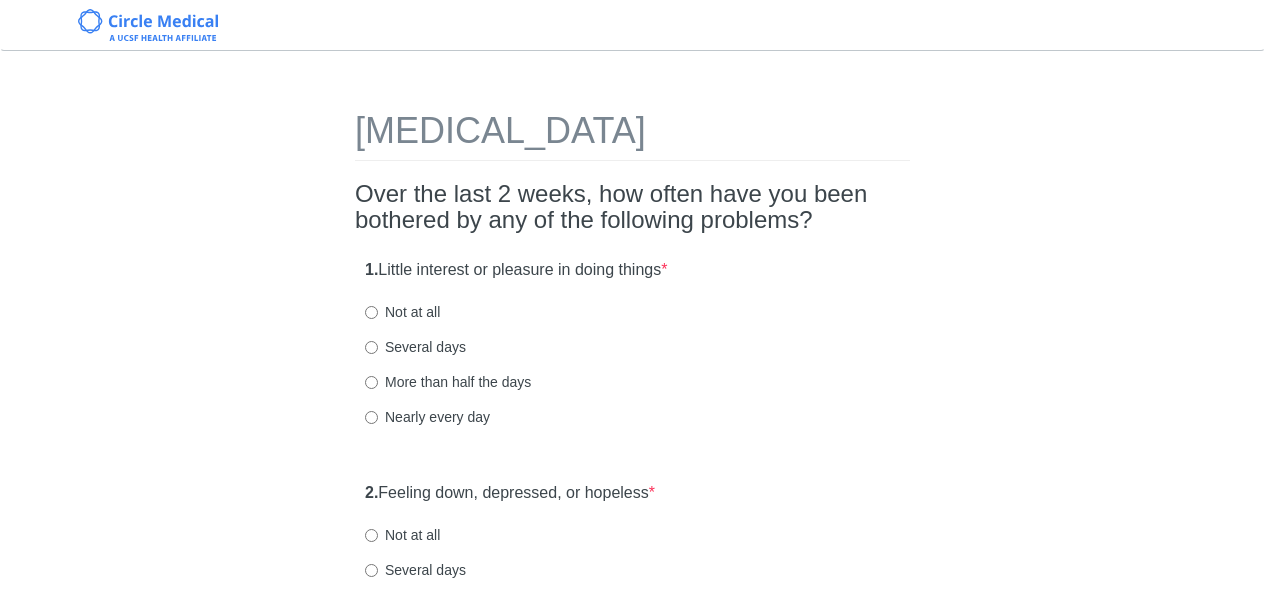 scroll, scrollTop: 0, scrollLeft: 0, axis: both 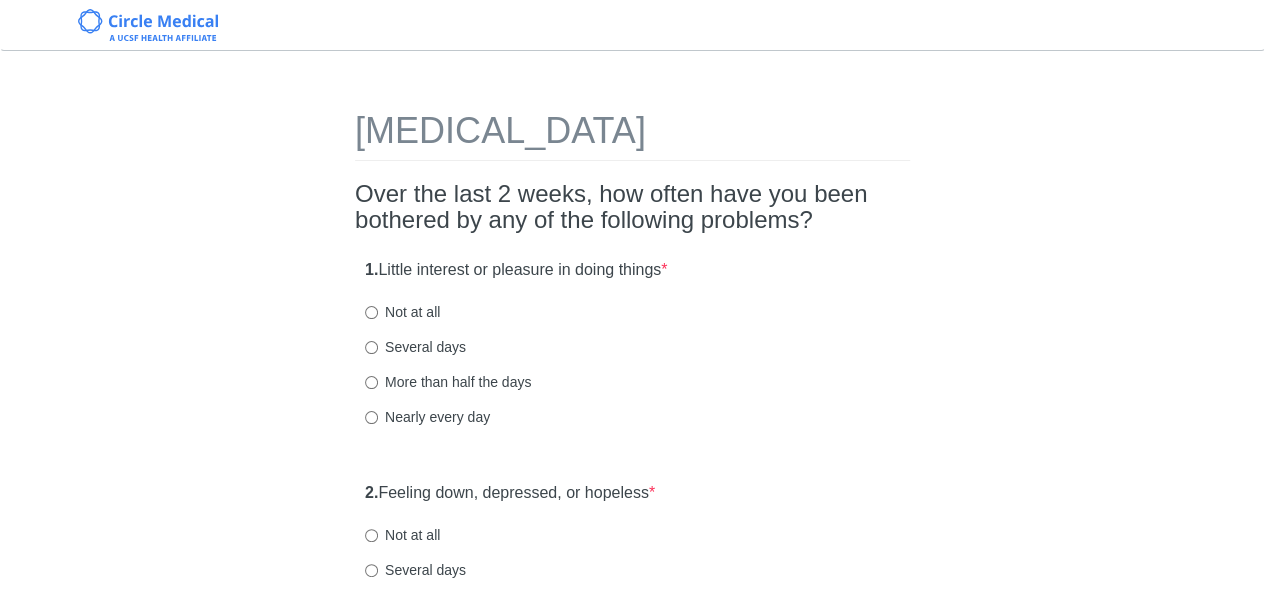 click on "Patient Health Questionnaire-9 Over the last 2 weeks, how often have you been bothered by any of the following problems? 1.  Little interest or pleasure in doing things  * Not at all Several days More than half the days Nearly every day 2.  Feeling down, depressed, or hopeless  * Not at all Several days More than half the days Nearly every day 3.  Trouble falling or staying asleep, or sleeping too much  * Not at all Several days More than half the days Nearly every day 4.  Feeling tired or having little energy  * Not at all Several days More than half the days Nearly every day 5.  Poor appetite or overeating  * Not at all Several days More than half the days Nearly every day 6.  Feeling bad about yourself or that you are a failure or have let yourself or your family down  * Not at all Several days More than half the days Nearly every day 7.  Trouble concentrating on things, such as reading the newspaper or watching television  * Not at all Several days More than half the days Nearly every day 8.   * 9.   *" at bounding box center (633, 1208) 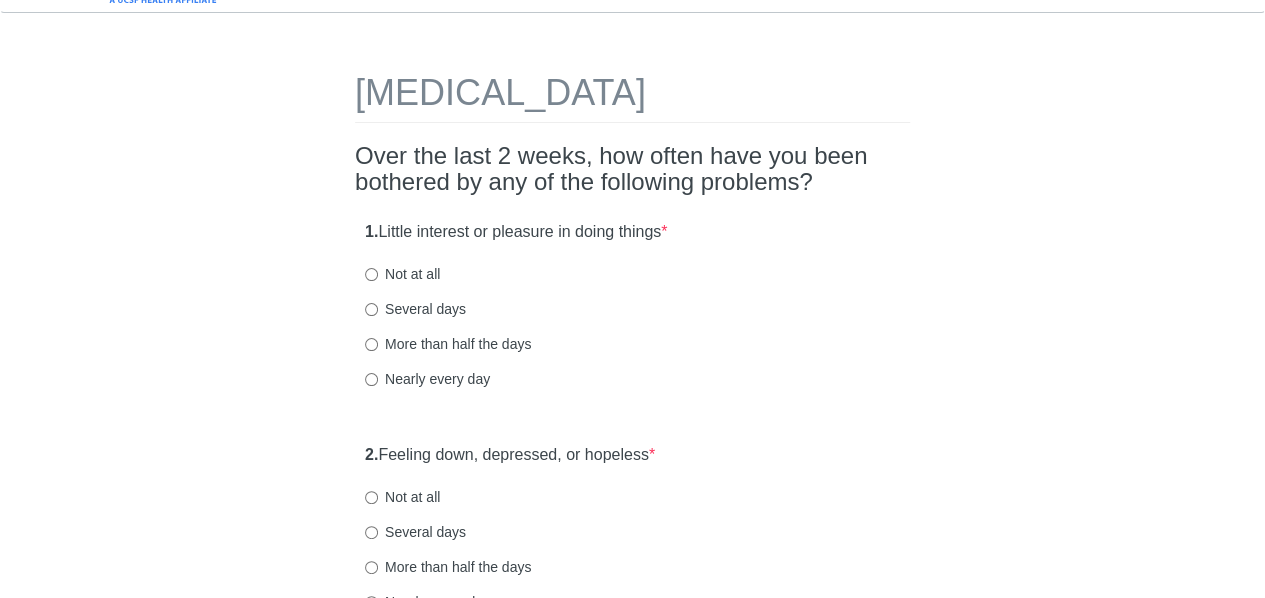 scroll, scrollTop: 72, scrollLeft: 0, axis: vertical 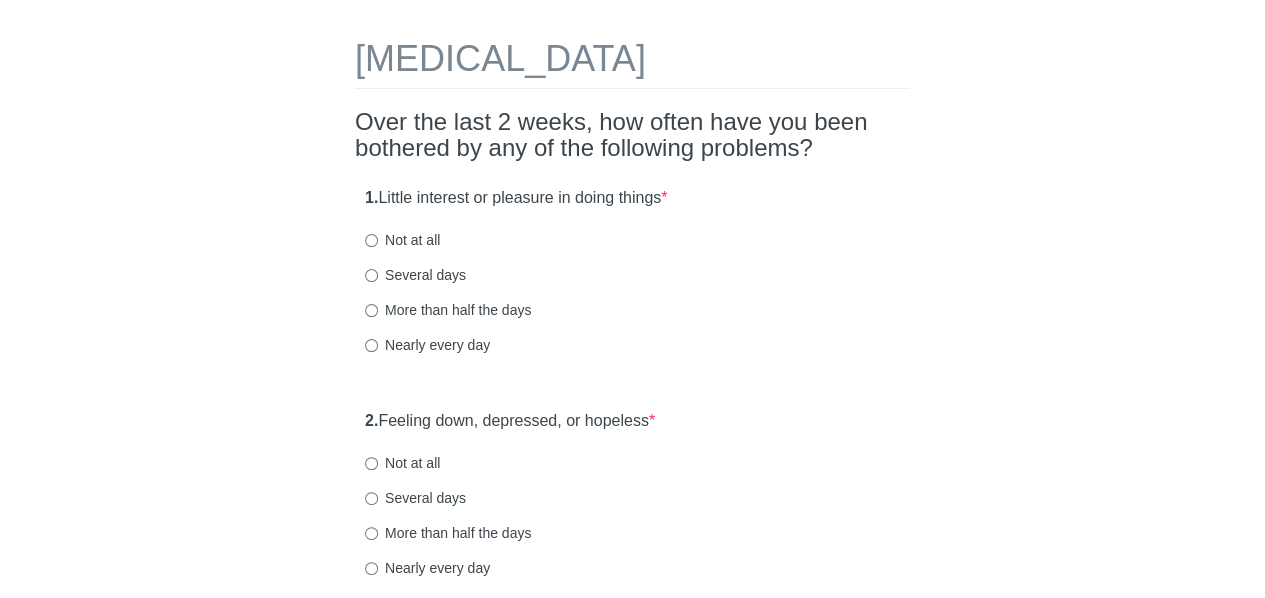 click on "Patient Health Questionnaire-9 Over the last 2 weeks, how often have you been bothered by any of the following problems? 1.  Little interest or pleasure in doing things  * Not at all Several days More than half the days Nearly every day 2.  Feeling down, depressed, or hopeless  * Not at all Several days More than half the days Nearly every day 3.  Trouble falling or staying asleep, or sleeping too much  * Not at all Several days More than half the days Nearly every day 4.  Feeling tired or having little energy  * Not at all Several days More than half the days Nearly every day 5.  Poor appetite or overeating  * Not at all Several days More than half the days Nearly every day 6.  Feeling bad about yourself or that you are a failure or have let yourself or your family down  * Not at all Several days More than half the days Nearly every day 7.  Trouble concentrating on things, such as reading the newspaper or watching television  * Not at all Several days More than half the days Nearly every day 8.   * 9.   *" at bounding box center [633, 1136] 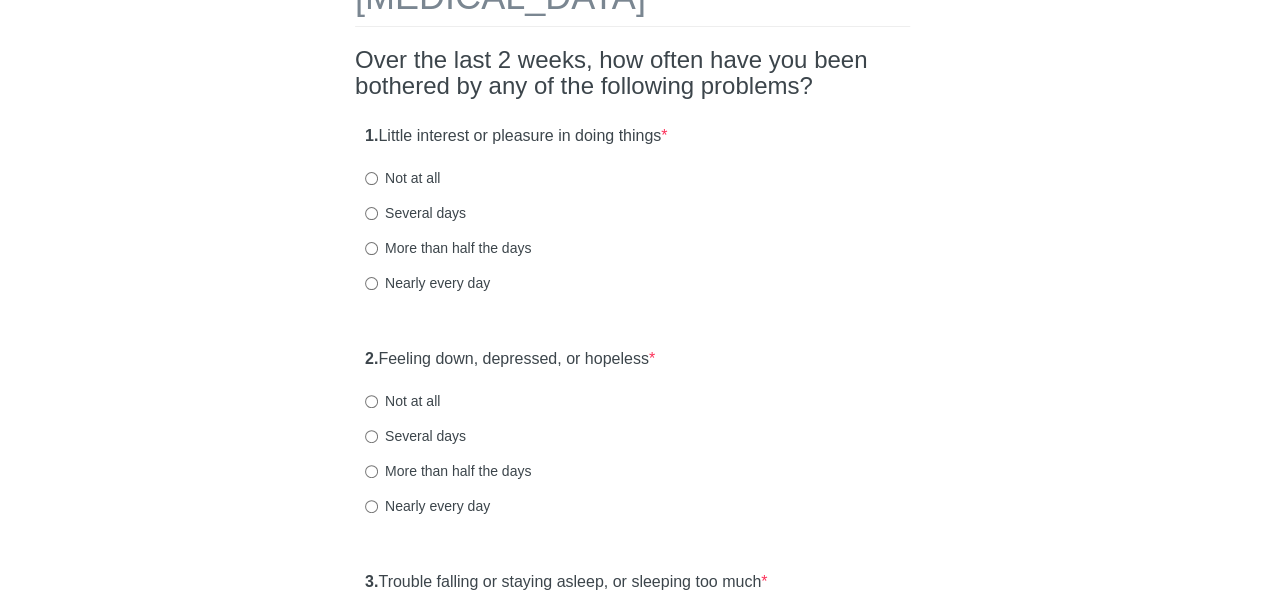 scroll, scrollTop: 139, scrollLeft: 0, axis: vertical 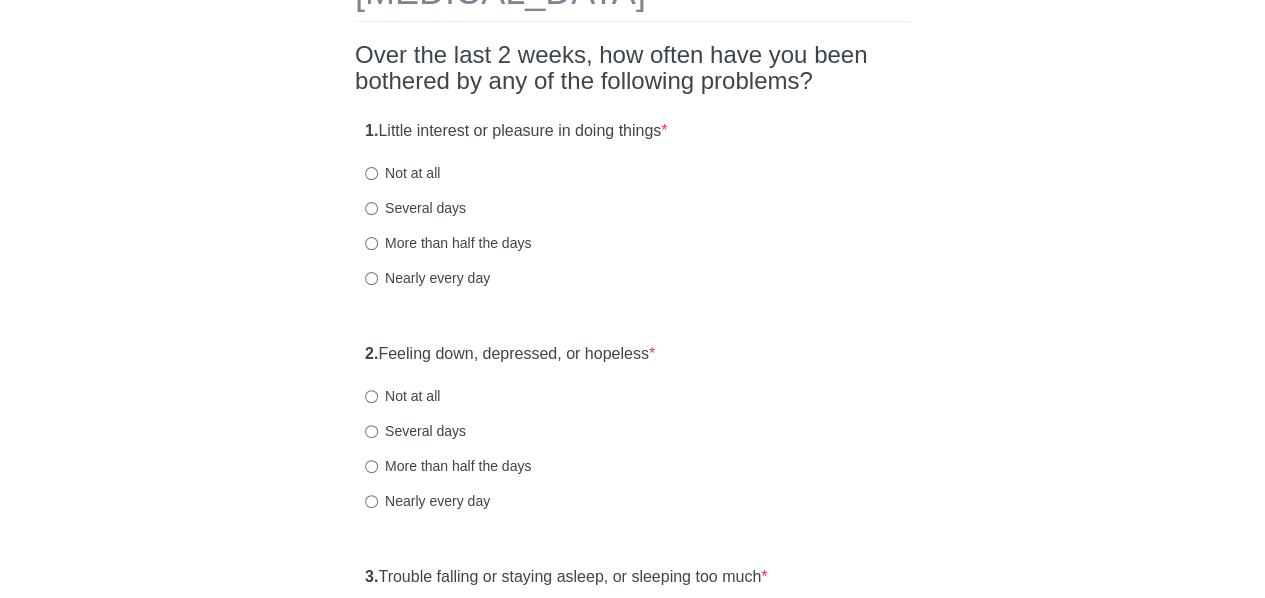 click on "Not at all" at bounding box center (402, 173) 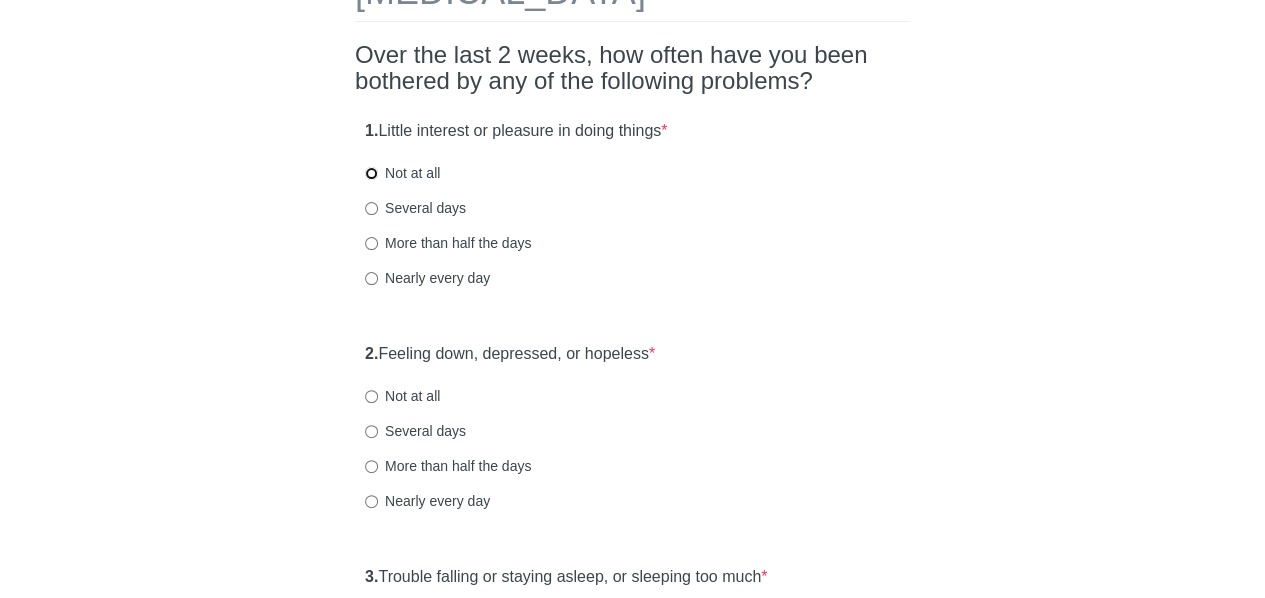 click on "Not at all" at bounding box center (371, 173) 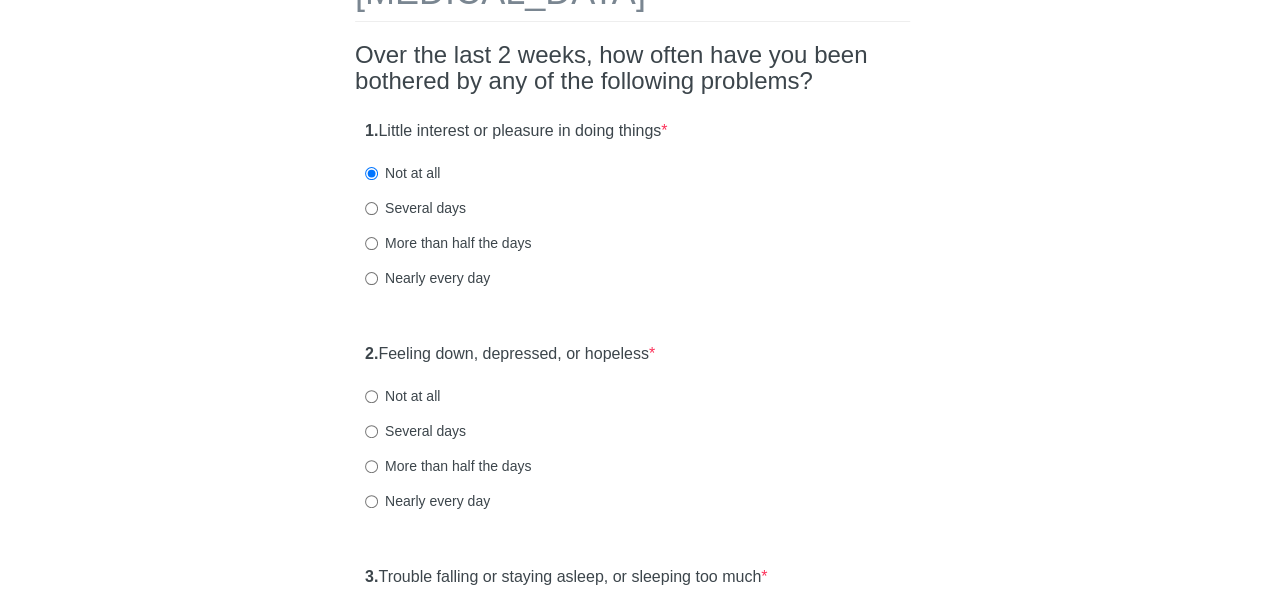 click on "Patient Health Questionnaire-9 Over the last 2 weeks, how often have you been bothered by any of the following problems? 1.  Little interest or pleasure in doing things  * Not at all Several days More than half the days Nearly every day 2.  Feeling down, depressed, or hopeless  * Not at all Several days More than half the days Nearly every day 3.  Trouble falling or staying asleep, or sleeping too much  * Not at all Several days More than half the days Nearly every day 4.  Feeling tired or having little energy  * Not at all Several days More than half the days Nearly every day 5.  Poor appetite or overeating  * Not at all Several days More than half the days Nearly every day 6.  Feeling bad about yourself or that you are a failure or have let yourself or your family down  * Not at all Several days More than half the days Nearly every day 7.  Trouble concentrating on things, such as reading the newspaper or watching television  * Not at all Several days More than half the days Nearly every day 8.   * 9.   *" at bounding box center (633, 1069) 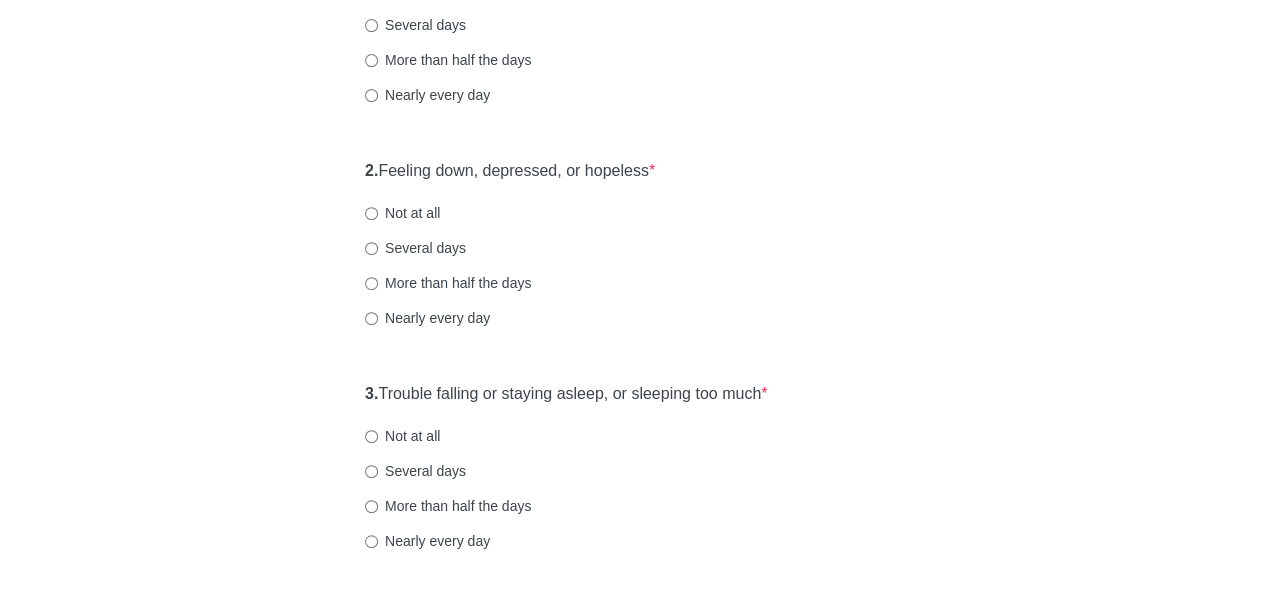 scroll, scrollTop: 324, scrollLeft: 0, axis: vertical 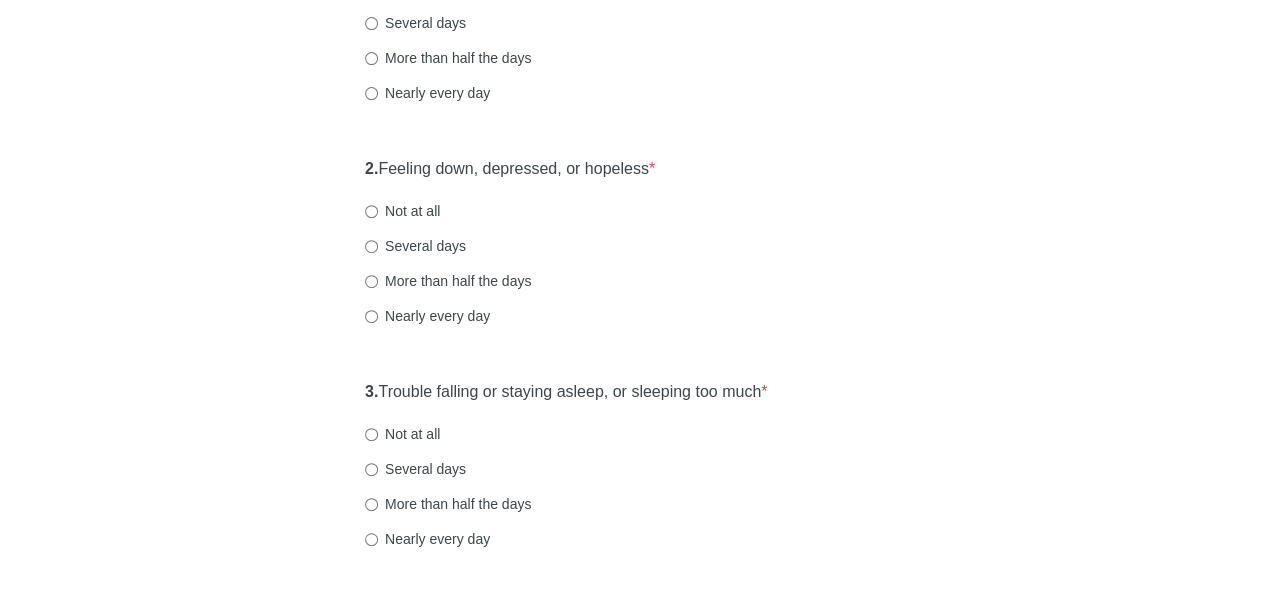 click on "Not at all" at bounding box center (402, 211) 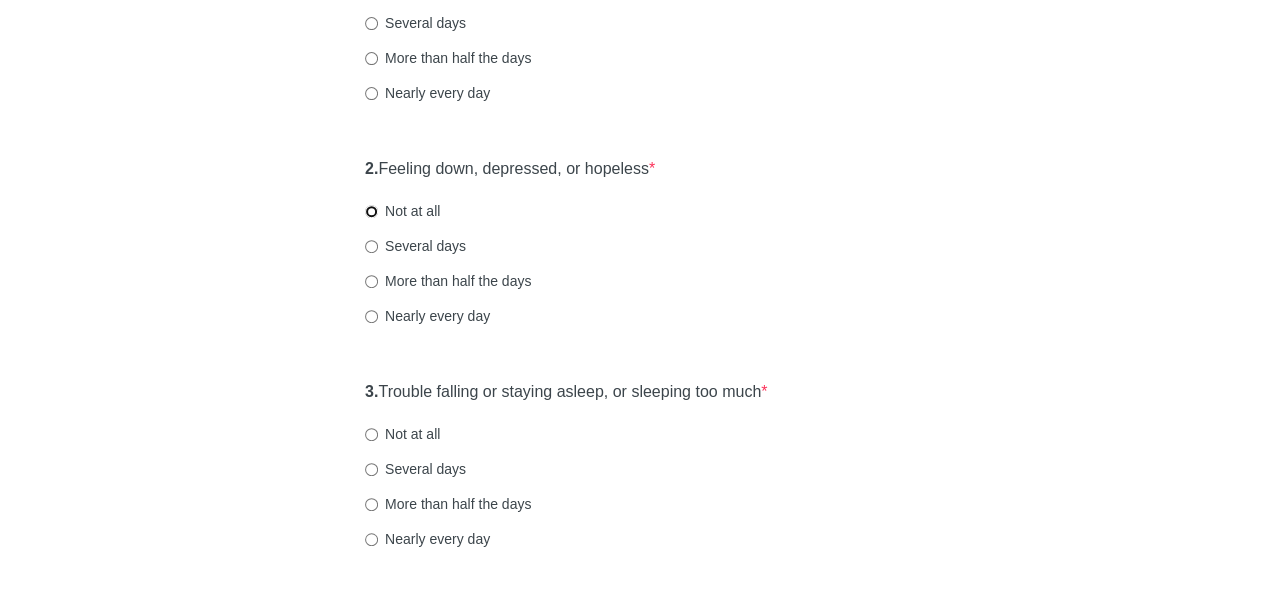 click on "Not at all" at bounding box center [371, 211] 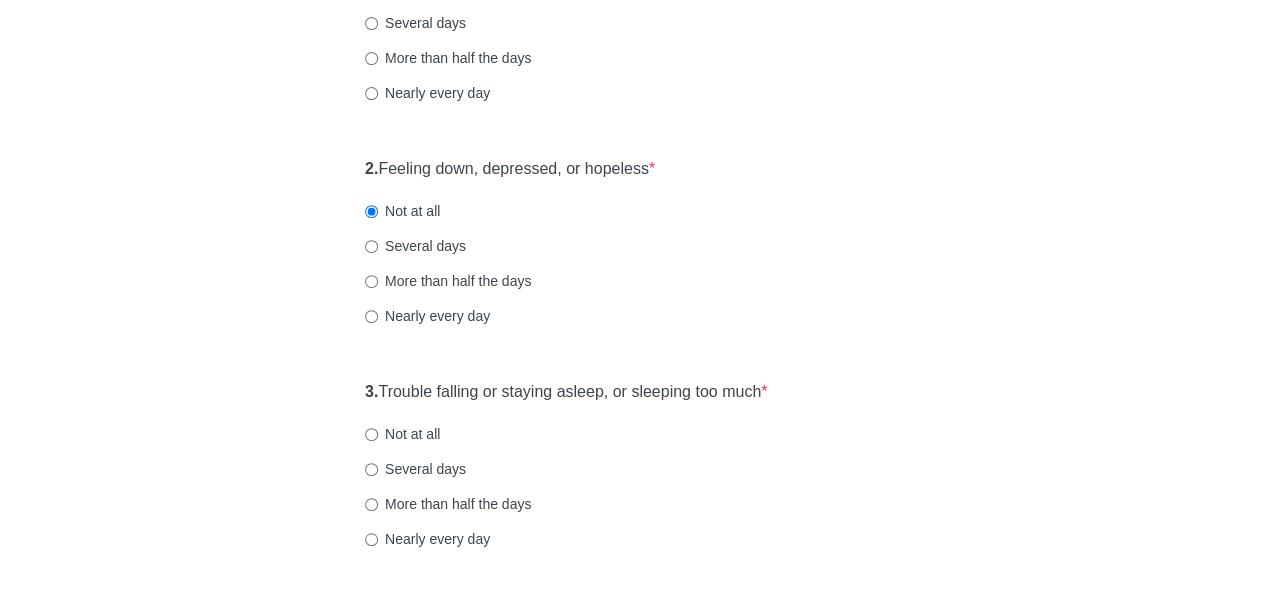 click on "Patient Health Questionnaire-9 Over the last 2 weeks, how often have you been bothered by any of the following problems? 1.  Little interest or pleasure in doing things  * Not at all Several days More than half the days Nearly every day 2.  Feeling down, depressed, or hopeless  * Not at all Several days More than half the days Nearly every day 3.  Trouble falling or staying asleep, or sleeping too much  * Not at all Several days More than half the days Nearly every day 4.  Feeling tired or having little energy  * Not at all Several days More than half the days Nearly every day 5.  Poor appetite or overeating  * Not at all Several days More than half the days Nearly every day 6.  Feeling bad about yourself or that you are a failure or have let yourself or your family down  * Not at all Several days More than half the days Nearly every day 7.  Trouble concentrating on things, such as reading the newspaper or watching television  * Not at all Several days More than half the days Nearly every day 8.   * 9.   *" at bounding box center (633, 884) 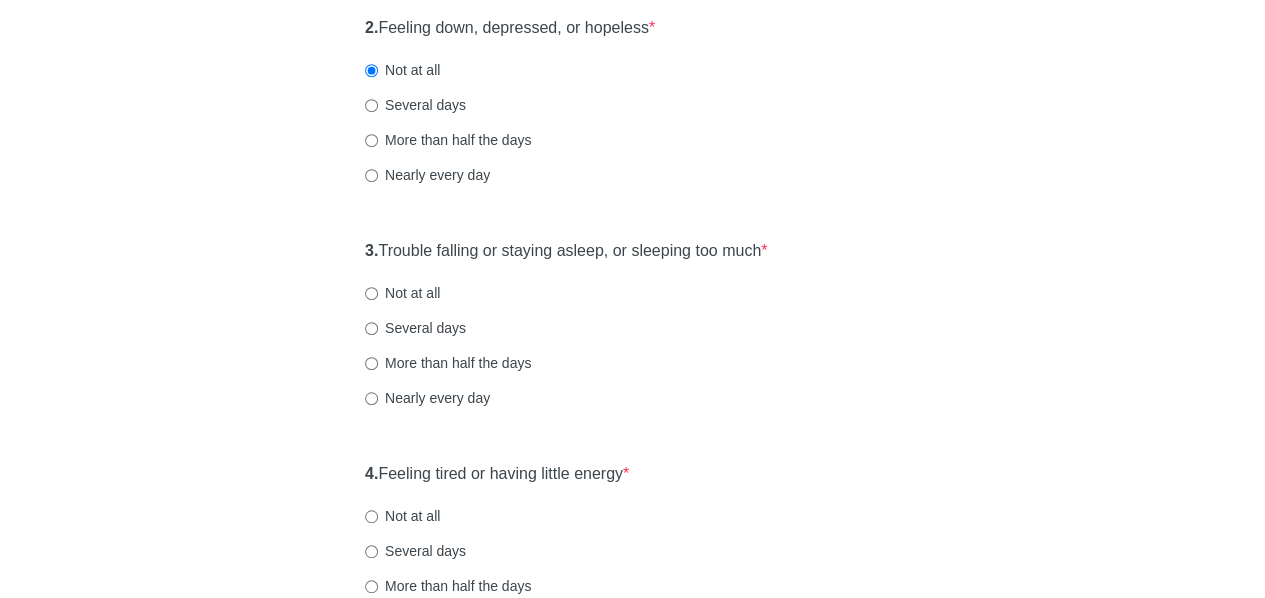 scroll, scrollTop: 497, scrollLeft: 0, axis: vertical 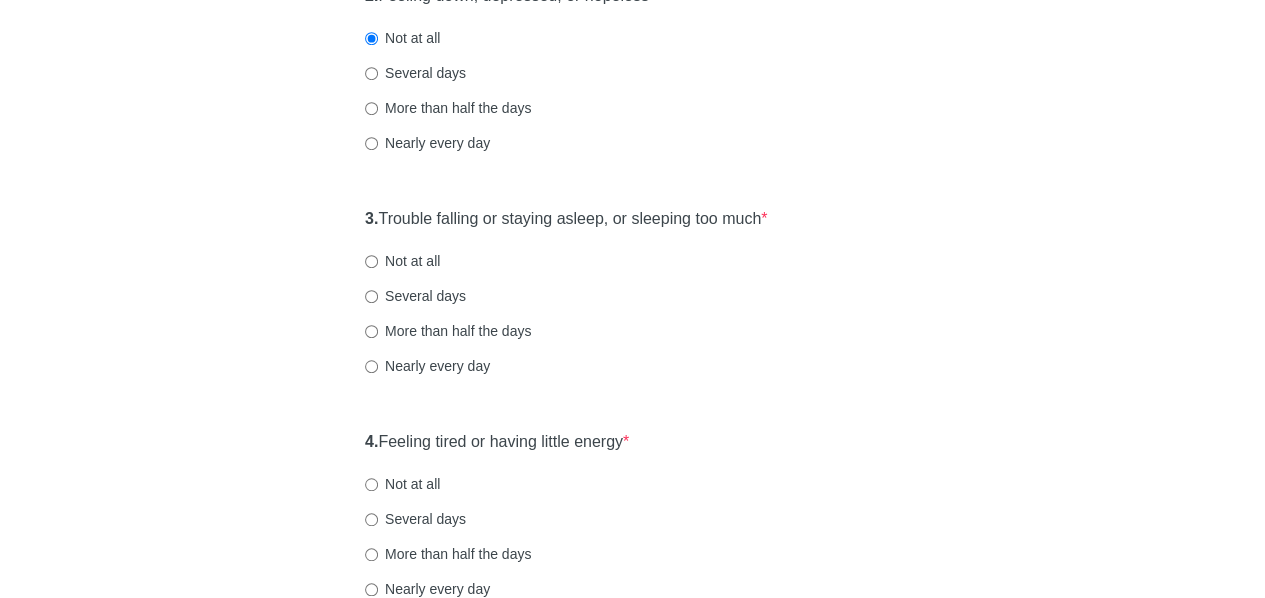 click on "Several days" at bounding box center (415, 296) 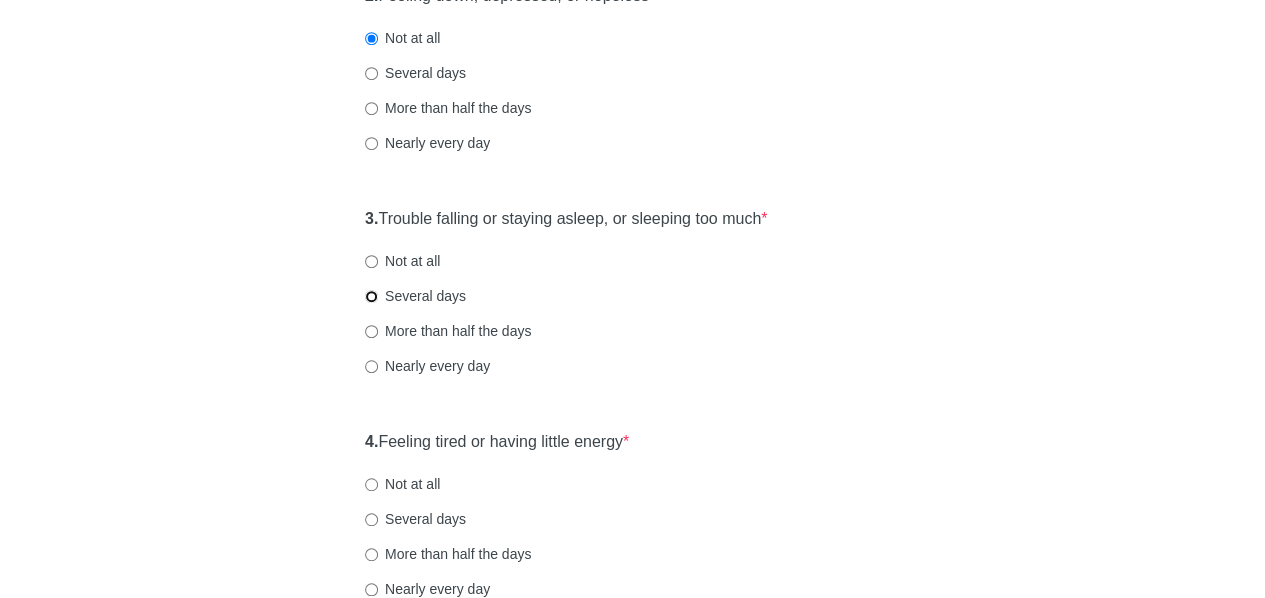 click on "Several days" at bounding box center (371, 296) 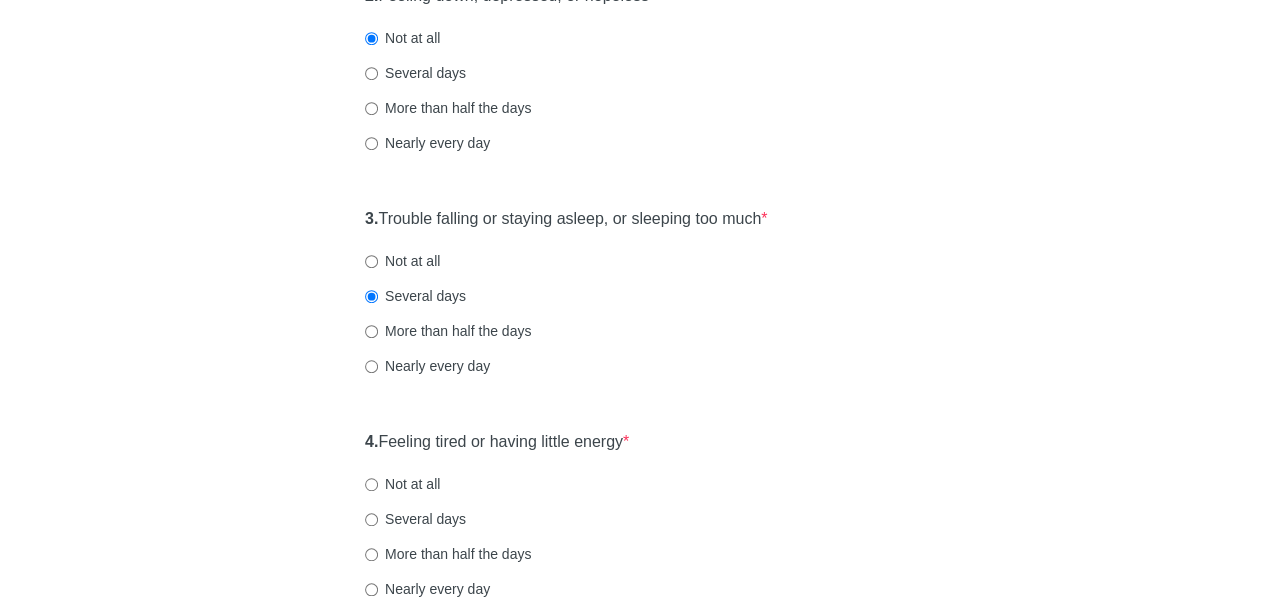 click on "Patient Health Questionnaire-9 Over the last 2 weeks, how often have you been bothered by any of the following problems? 1.  Little interest or pleasure in doing things  * Not at all Several days More than half the days Nearly every day 2.  Feeling down, depressed, or hopeless  * Not at all Several days More than half the days Nearly every day 3.  Trouble falling or staying asleep, or sleeping too much  * Not at all Several days More than half the days Nearly every day 4.  Feeling tired or having little energy  * Not at all Several days More than half the days Nearly every day 5.  Poor appetite or overeating  * Not at all Several days More than half the days Nearly every day 6.  Feeling bad about yourself or that you are a failure or have let yourself or your family down  * Not at all Several days More than half the days Nearly every day 7.  Trouble concentrating on things, such as reading the newspaper or watching television  * Not at all Several days More than half the days Nearly every day 8.   * 9.   *" at bounding box center (633, 711) 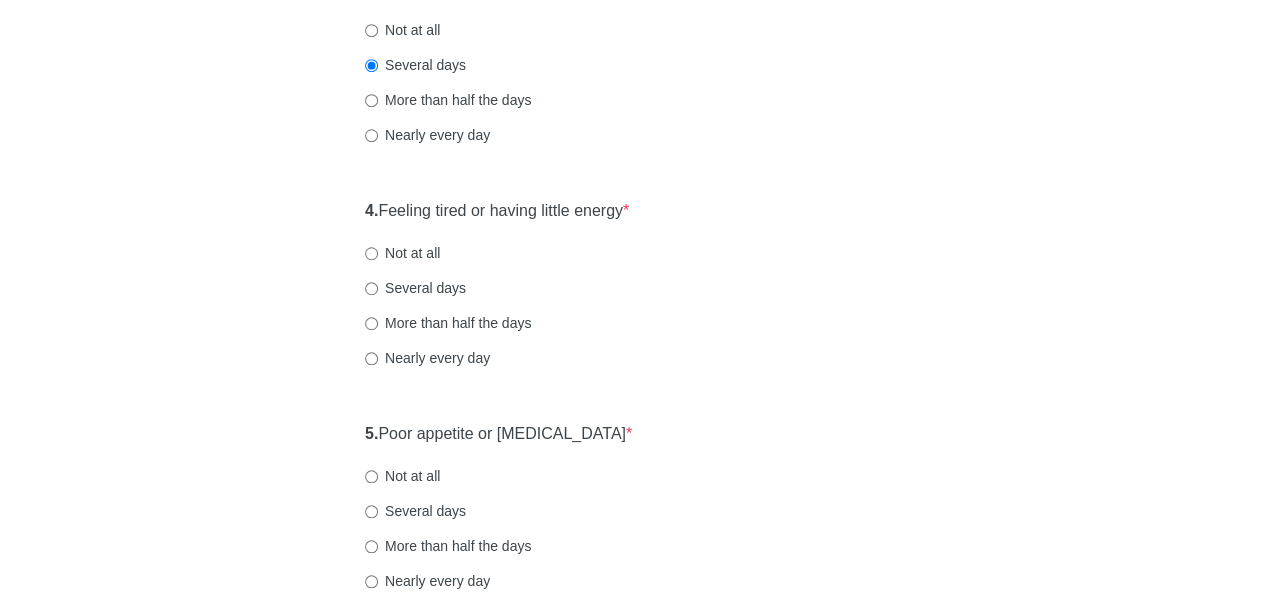 scroll, scrollTop: 727, scrollLeft: 0, axis: vertical 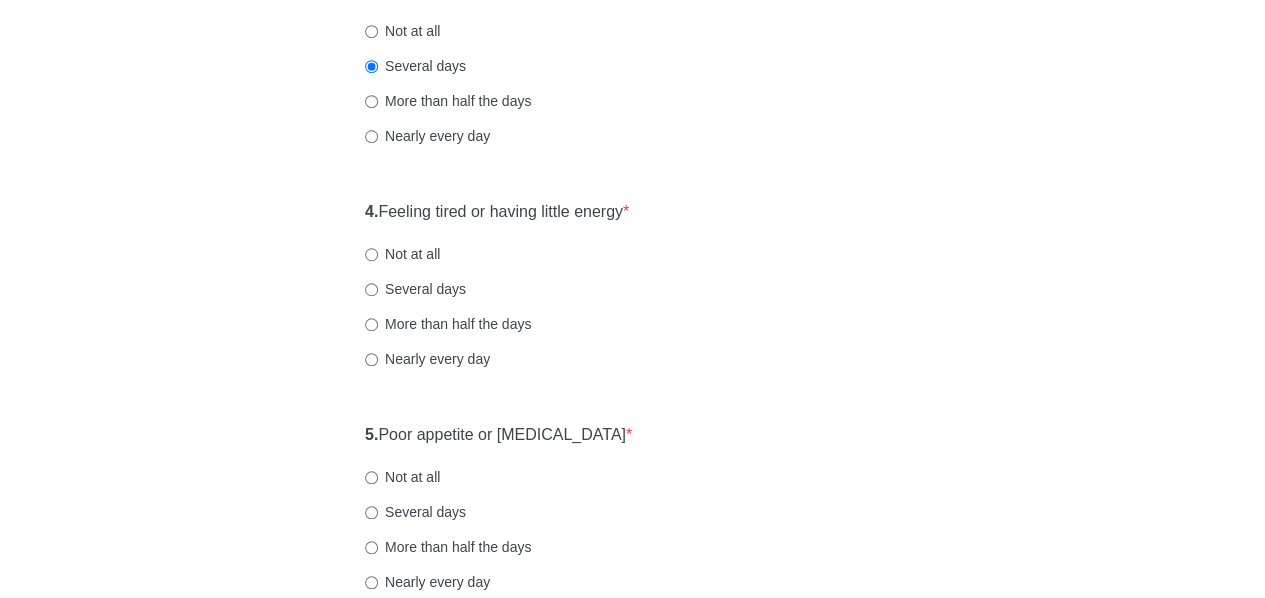 click on "Patient Health Questionnaire-9 Over the last 2 weeks, how often have you been bothered by any of the following problems? 1.  Little interest or pleasure in doing things  * Not at all Several days More than half the days Nearly every day 2.  Feeling down, depressed, or hopeless  * Not at all Several days More than half the days Nearly every day 3.  Trouble falling or staying asleep, or sleeping too much  * Not at all Several days More than half the days Nearly every day 4.  Feeling tired or having little energy  * Not at all Several days More than half the days Nearly every day 5.  Poor appetite or overeating  * Not at all Several days More than half the days Nearly every day 6.  Feeling bad about yourself or that you are a failure or have let yourself or your family down  * Not at all Several days More than half the days Nearly every day 7.  Trouble concentrating on things, such as reading the newspaper or watching television  * Not at all Several days More than half the days Nearly every day 8.   * 9.   *" at bounding box center [633, 481] 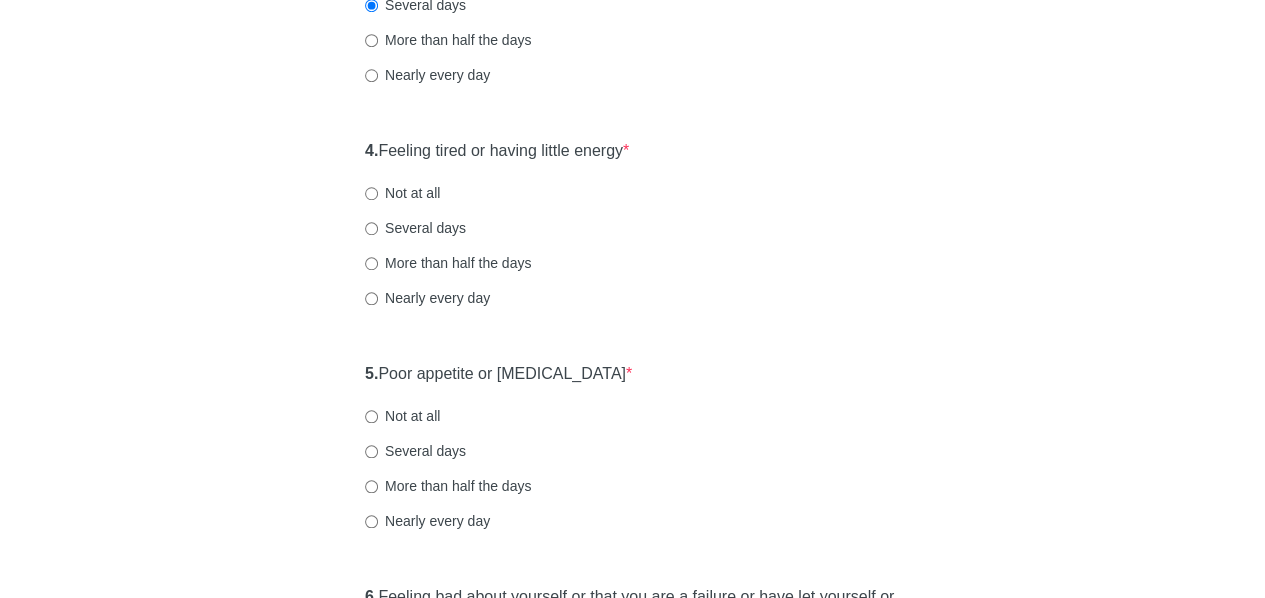 scroll, scrollTop: 791, scrollLeft: 0, axis: vertical 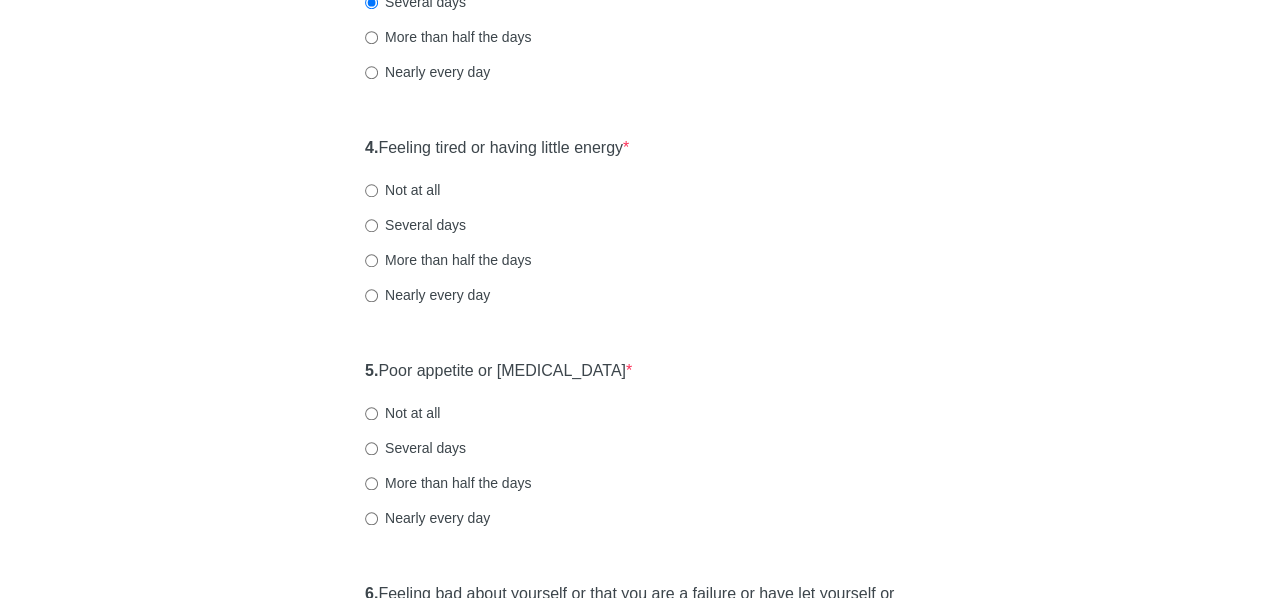 click on "Patient Health Questionnaire-9 Over the last 2 weeks, how often have you been bothered by any of the following problems? 1.  Little interest or pleasure in doing things  * Not at all Several days More than half the days Nearly every day 2.  Feeling down, depressed, or hopeless  * Not at all Several days More than half the days Nearly every day 3.  Trouble falling or staying asleep, or sleeping too much  * Not at all Several days More than half the days Nearly every day 4.  Feeling tired or having little energy  * Not at all Several days More than half the days Nearly every day 5.  Poor appetite or overeating  * Not at all Several days More than half the days Nearly every day 6.  Feeling bad about yourself or that you are a failure or have let yourself or your family down  * Not at all Several days More than half the days Nearly every day 7.  Trouble concentrating on things, such as reading the newspaper or watching television  * Not at all Several days More than half the days Nearly every day 8.   * 9.   *" at bounding box center (633, 417) 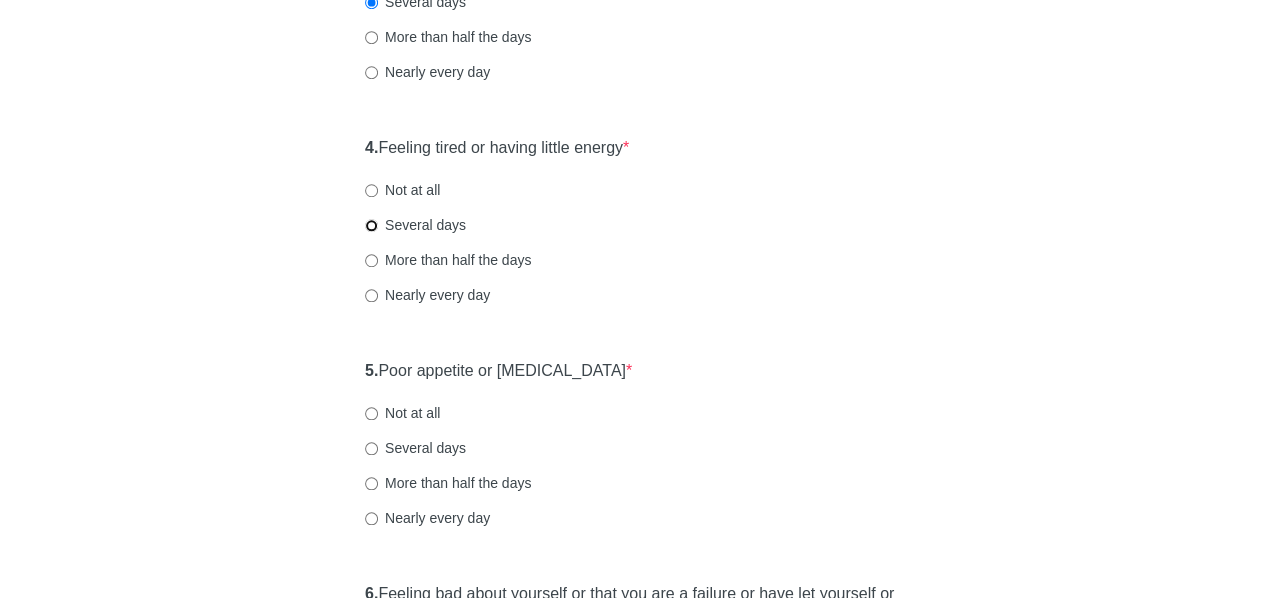 click on "Several days" at bounding box center [371, 225] 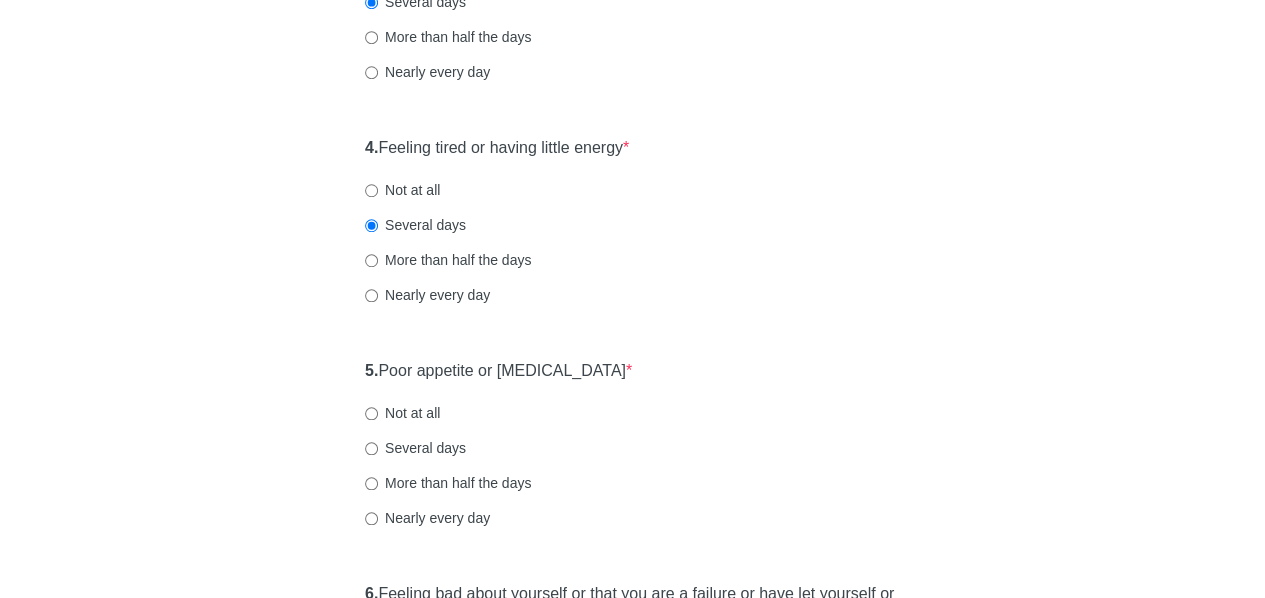click on "Patient Health Questionnaire-9 Over the last 2 weeks, how often have you been bothered by any of the following problems? 1.  Little interest or pleasure in doing things  * Not at all Several days More than half the days Nearly every day 2.  Feeling down, depressed, or hopeless  * Not at all Several days More than half the days Nearly every day 3.  Trouble falling or staying asleep, or sleeping too much  * Not at all Several days More than half the days Nearly every day 4.  Feeling tired or having little energy  * Not at all Several days More than half the days Nearly every day 5.  Poor appetite or overeating  * Not at all Several days More than half the days Nearly every day 6.  Feeling bad about yourself or that you are a failure or have let yourself or your family down  * Not at all Several days More than half the days Nearly every day 7.  Trouble concentrating on things, such as reading the newspaper or watching television  * Not at all Several days More than half the days Nearly every day 8.   * 9.   *" at bounding box center (633, 417) 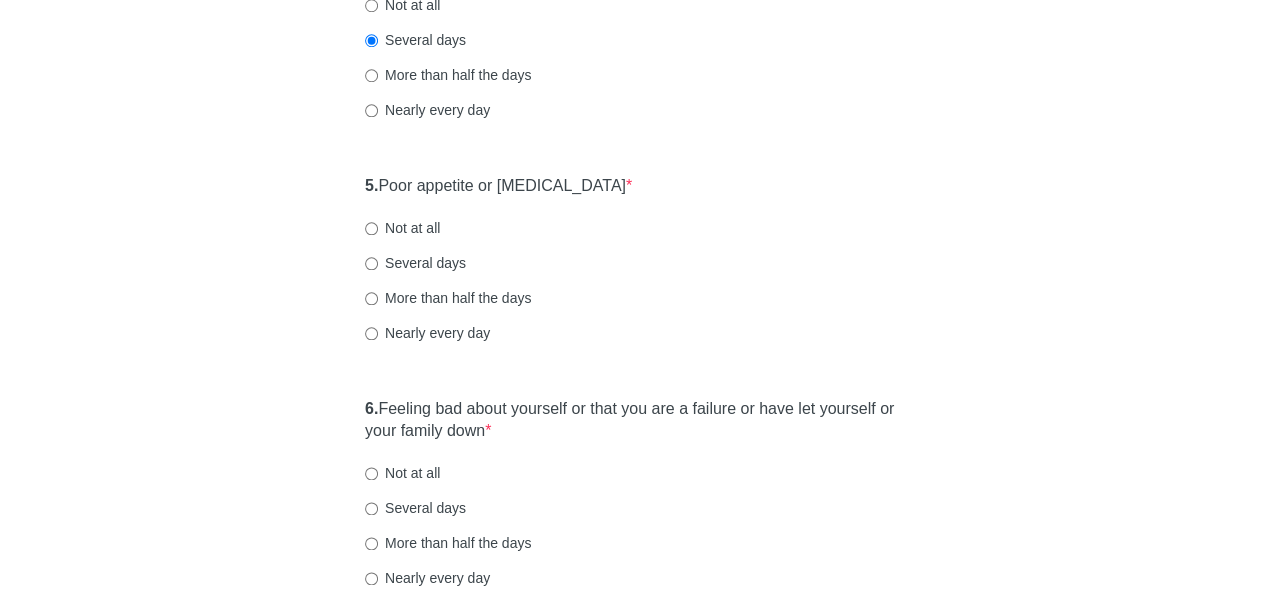 scroll, scrollTop: 995, scrollLeft: 0, axis: vertical 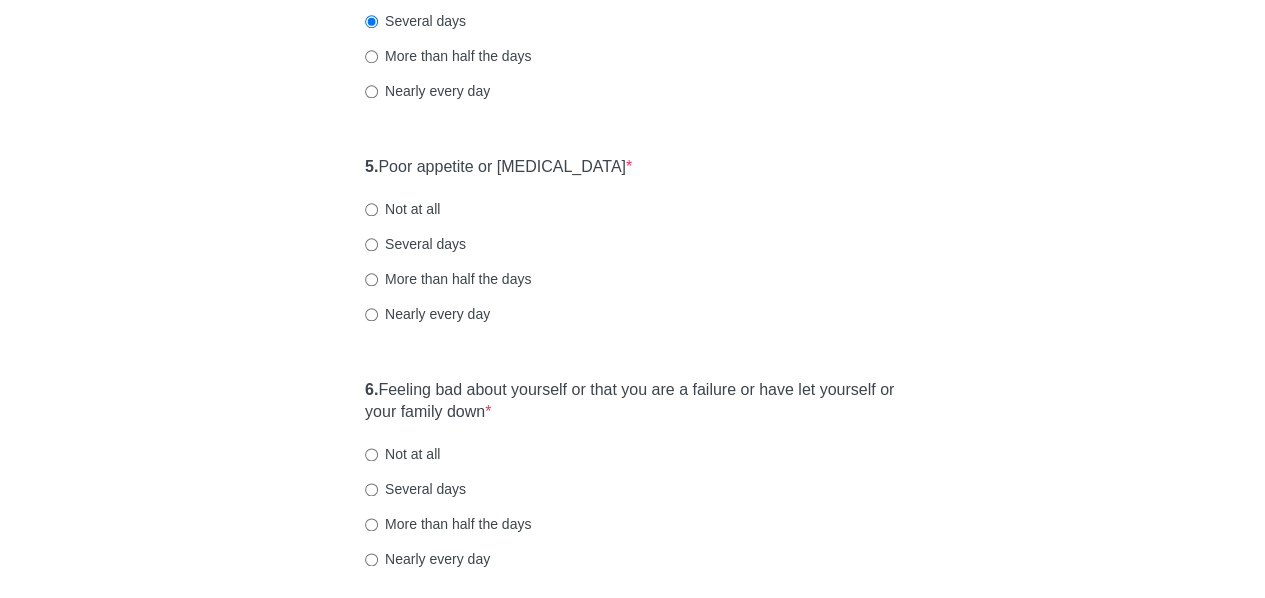 click on "Patient Health Questionnaire-9 Over the last 2 weeks, how often have you been bothered by any of the following problems? 1.  Little interest or pleasure in doing things  * Not at all Several days More than half the days Nearly every day 2.  Feeling down, depressed, or hopeless  * Not at all Several days More than half the days Nearly every day 3.  Trouble falling or staying asleep, or sleeping too much  * Not at all Several days More than half the days Nearly every day 4.  Feeling tired or having little energy  * Not at all Several days More than half the days Nearly every day 5.  Poor appetite or overeating  * Not at all Several days More than half the days Nearly every day 6.  Feeling bad about yourself or that you are a failure or have let yourself or your family down  * Not at all Several days More than half the days Nearly every day 7.  Trouble concentrating on things, such as reading the newspaper or watching television  * Not at all Several days More than half the days Nearly every day 8.   * 9.   *" at bounding box center [633, 213] 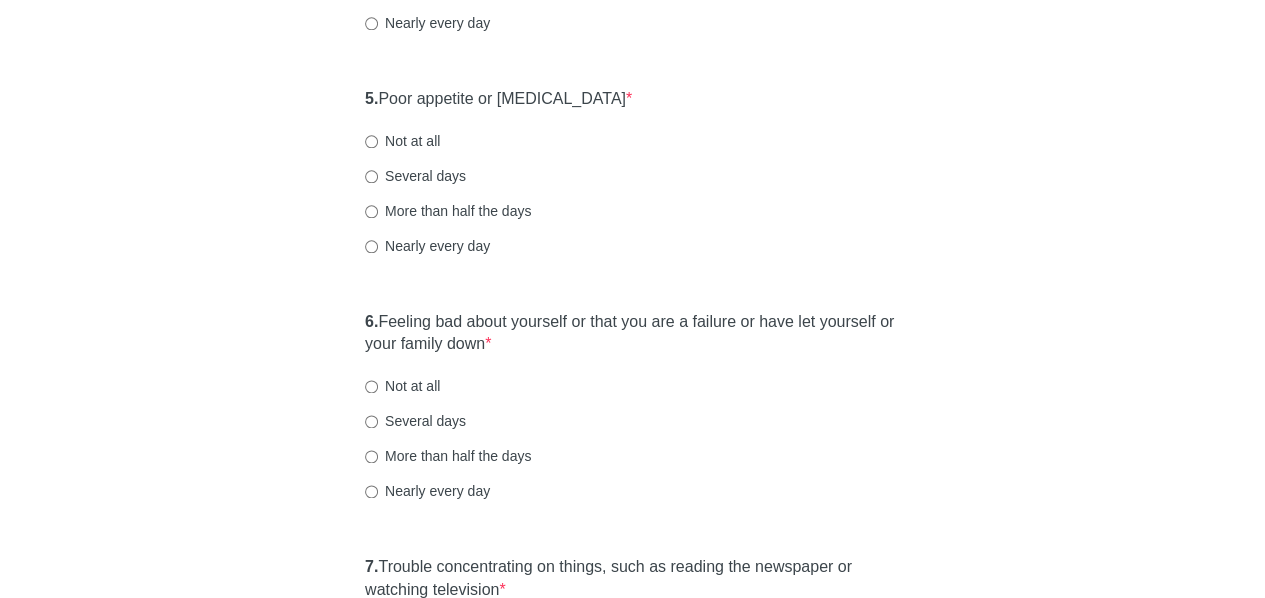 scroll, scrollTop: 1067, scrollLeft: 0, axis: vertical 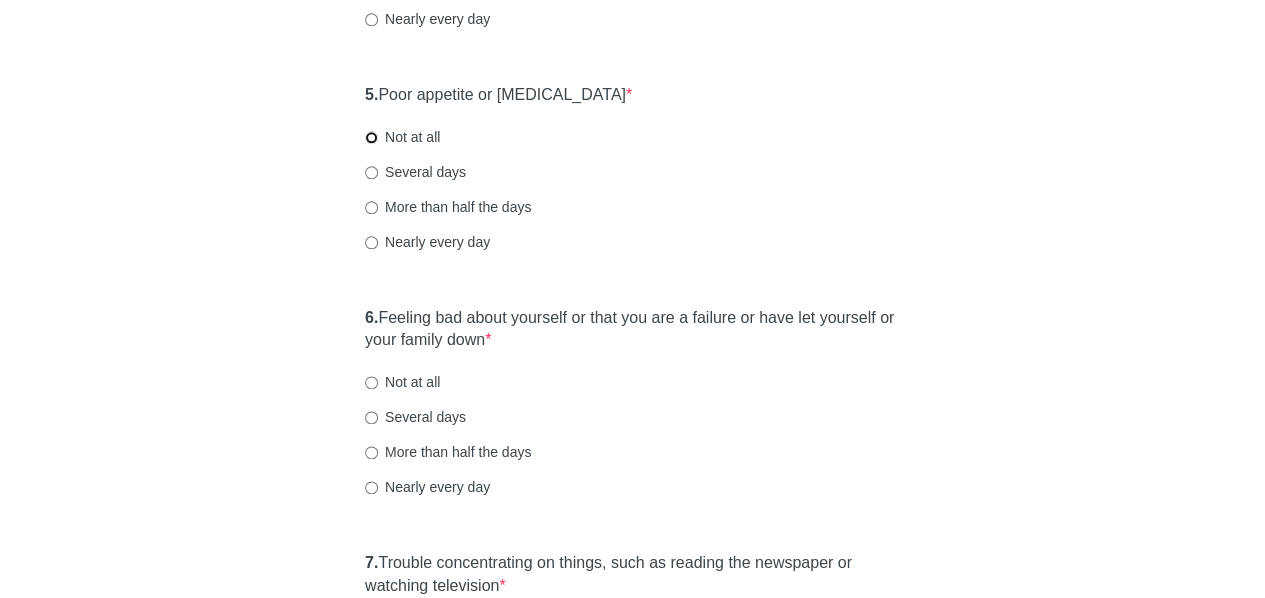 click on "Not at all" at bounding box center (371, 137) 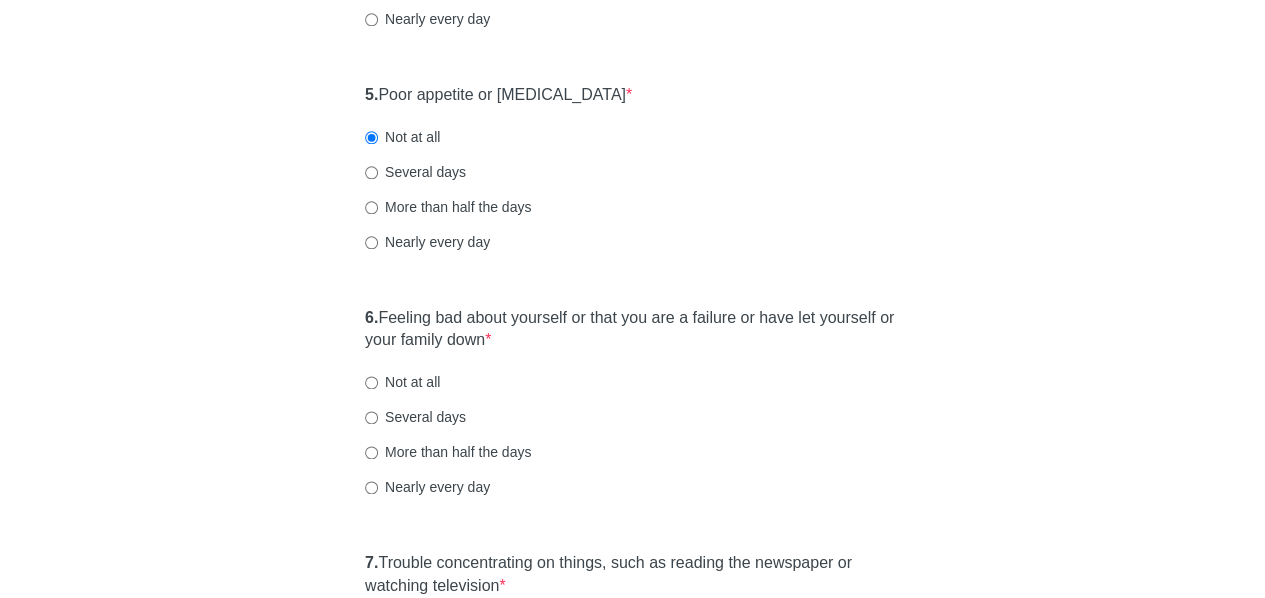 click on "Patient Health Questionnaire-9 Over the last 2 weeks, how often have you been bothered by any of the following problems? 1.  Little interest or pleasure in doing things  * Not at all Several days More than half the days Nearly every day 2.  Feeling down, depressed, or hopeless  * Not at all Several days More than half the days Nearly every day 3.  Trouble falling or staying asleep, or sleeping too much  * Not at all Several days More than half the days Nearly every day 4.  Feeling tired or having little energy  * Not at all Several days More than half the days Nearly every day 5.  Poor appetite or overeating  * Not at all Several days More than half the days Nearly every day 6.  Feeling bad about yourself or that you are a failure or have let yourself or your family down  * Not at all Several days More than half the days Nearly every day 7.  Trouble concentrating on things, such as reading the newspaper or watching television  * Not at all Several days More than half the days Nearly every day 8.   * 9.   *" at bounding box center (633, 141) 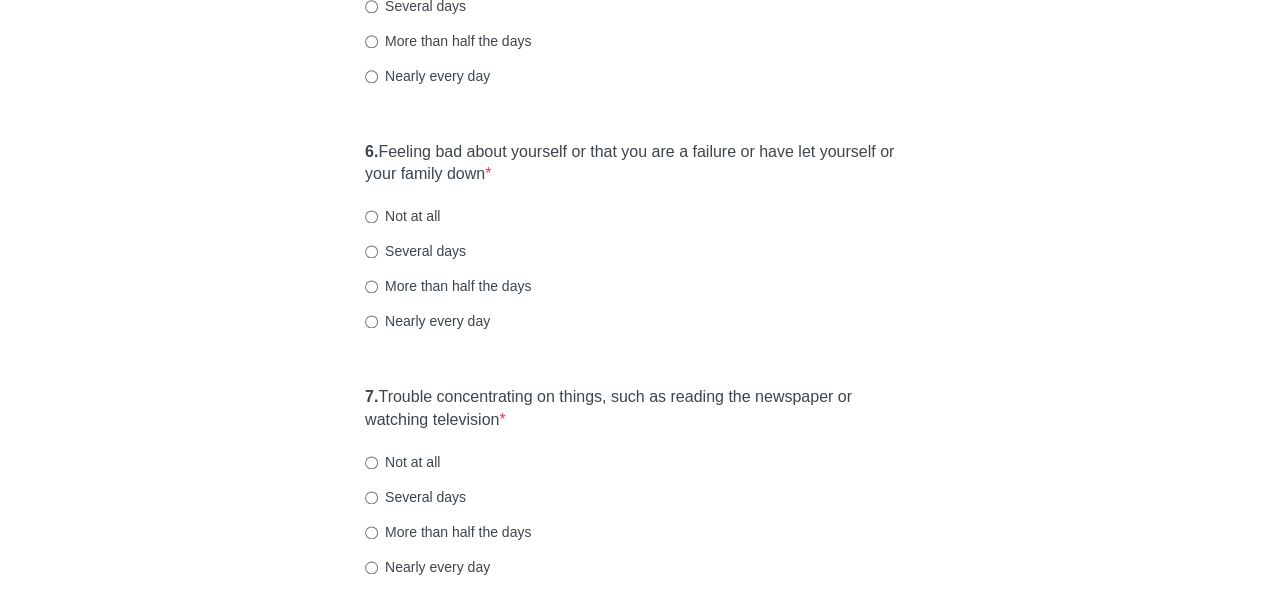 scroll, scrollTop: 1237, scrollLeft: 0, axis: vertical 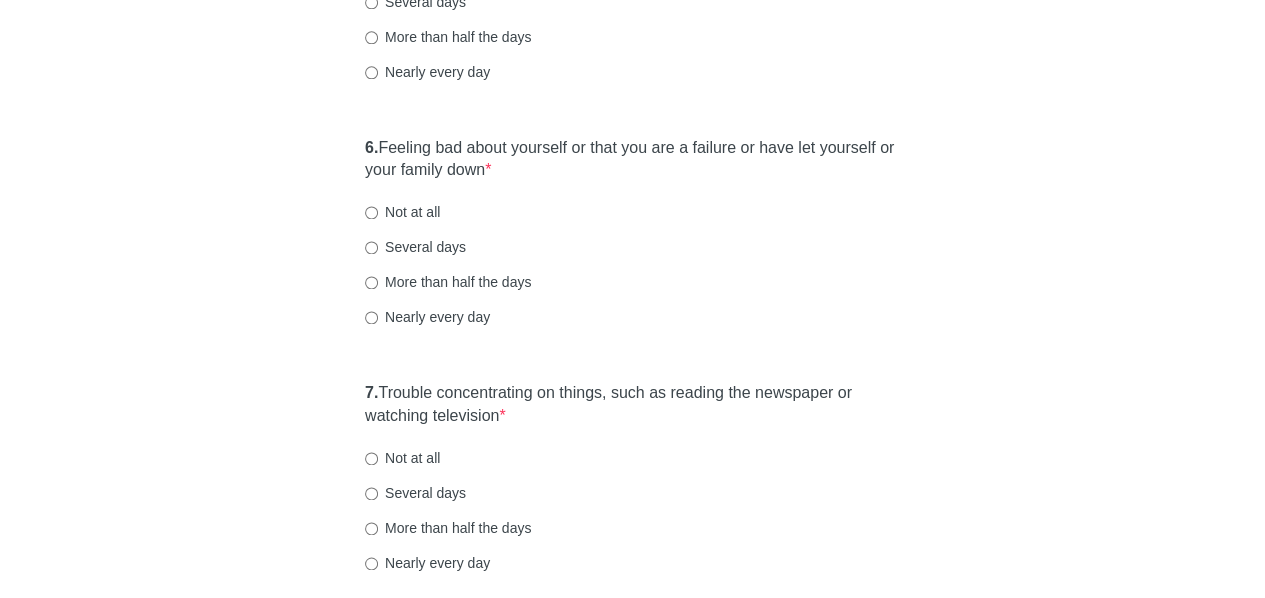 click on "Patient Health Questionnaire-9 Over the last 2 weeks, how often have you been bothered by any of the following problems? 1.  Little interest or pleasure in doing things  * Not at all Several days More than half the days Nearly every day 2.  Feeling down, depressed, or hopeless  * Not at all Several days More than half the days Nearly every day 3.  Trouble falling or staying asleep, or sleeping too much  * Not at all Several days More than half the days Nearly every day 4.  Feeling tired or having little energy  * Not at all Several days More than half the days Nearly every day 5.  Poor appetite or overeating  * Not at all Several days More than half the days Nearly every day 6.  Feeling bad about yourself or that you are a failure or have let yourself or your family down  * Not at all Several days More than half the days Nearly every day 7.  Trouble concentrating on things, such as reading the newspaper or watching television  * Not at all Several days More than half the days Nearly every day 8.   * 9.   *" at bounding box center [633, -29] 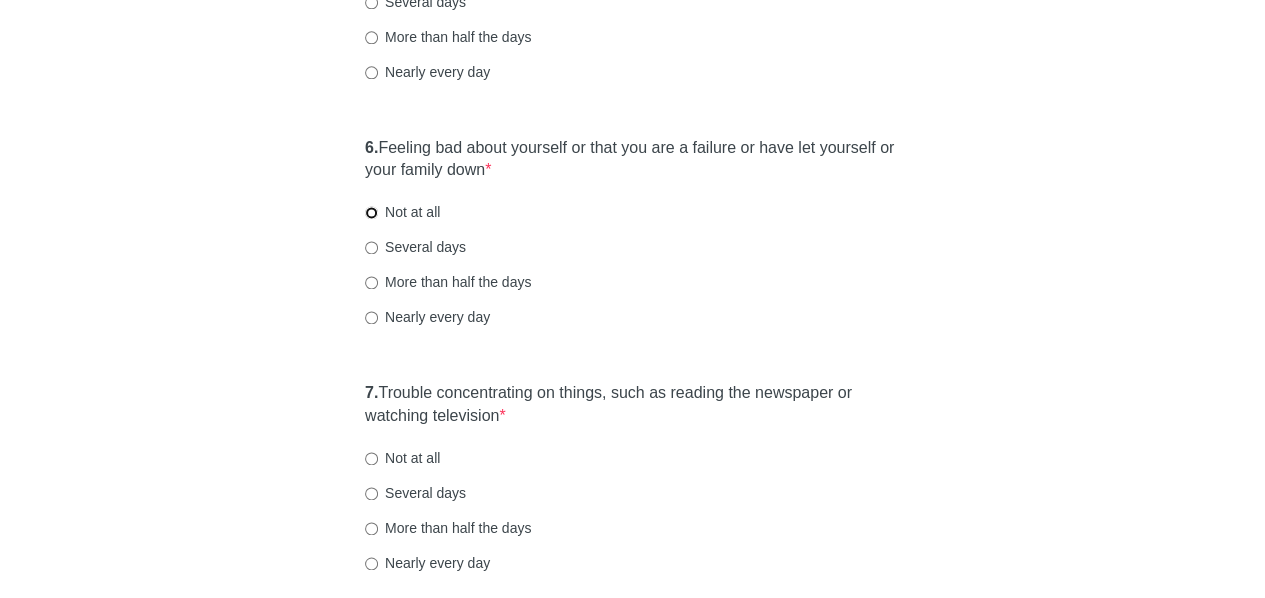 radio on "true" 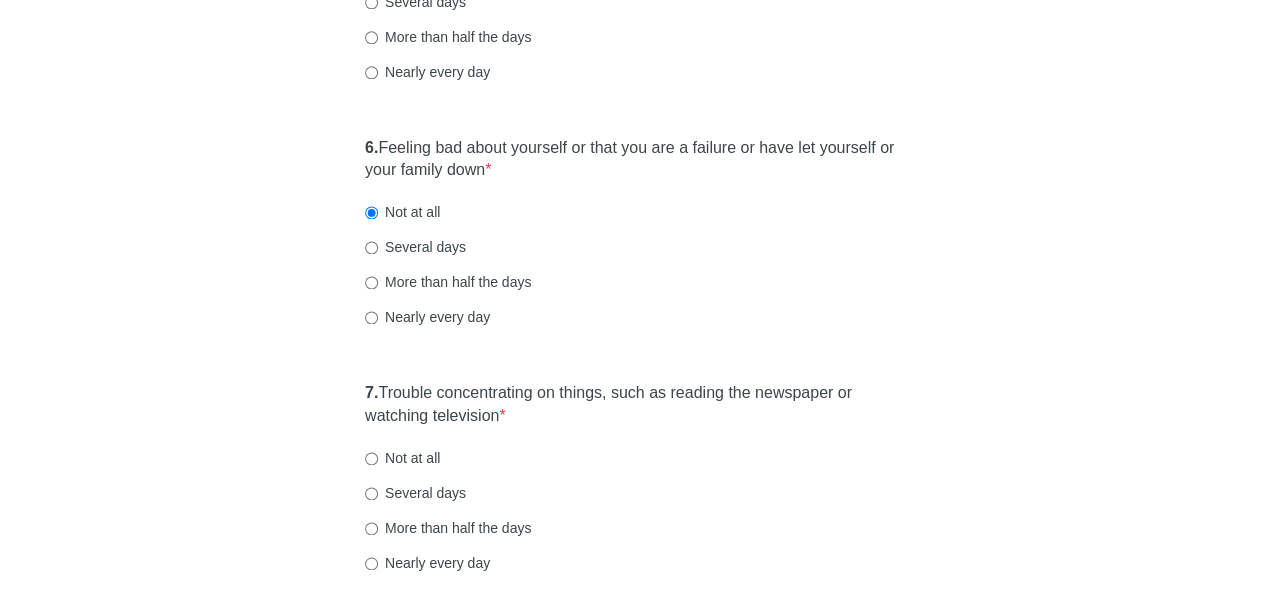 click on "Patient Health Questionnaire-9 Over the last 2 weeks, how often have you been bothered by any of the following problems? 1.  Little interest or pleasure in doing things  * Not at all Several days More than half the days Nearly every day 2.  Feeling down, depressed, or hopeless  * Not at all Several days More than half the days Nearly every day 3.  Trouble falling or staying asleep, or sleeping too much  * Not at all Several days More than half the days Nearly every day 4.  Feeling tired or having little energy  * Not at all Several days More than half the days Nearly every day 5.  Poor appetite or overeating  * Not at all Several days More than half the days Nearly every day 6.  Feeling bad about yourself or that you are a failure or have let yourself or your family down  * Not at all Several days More than half the days Nearly every day 7.  Trouble concentrating on things, such as reading the newspaper or watching television  * Not at all Several days More than half the days Nearly every day 8.   * 9.   *" at bounding box center (633, -29) 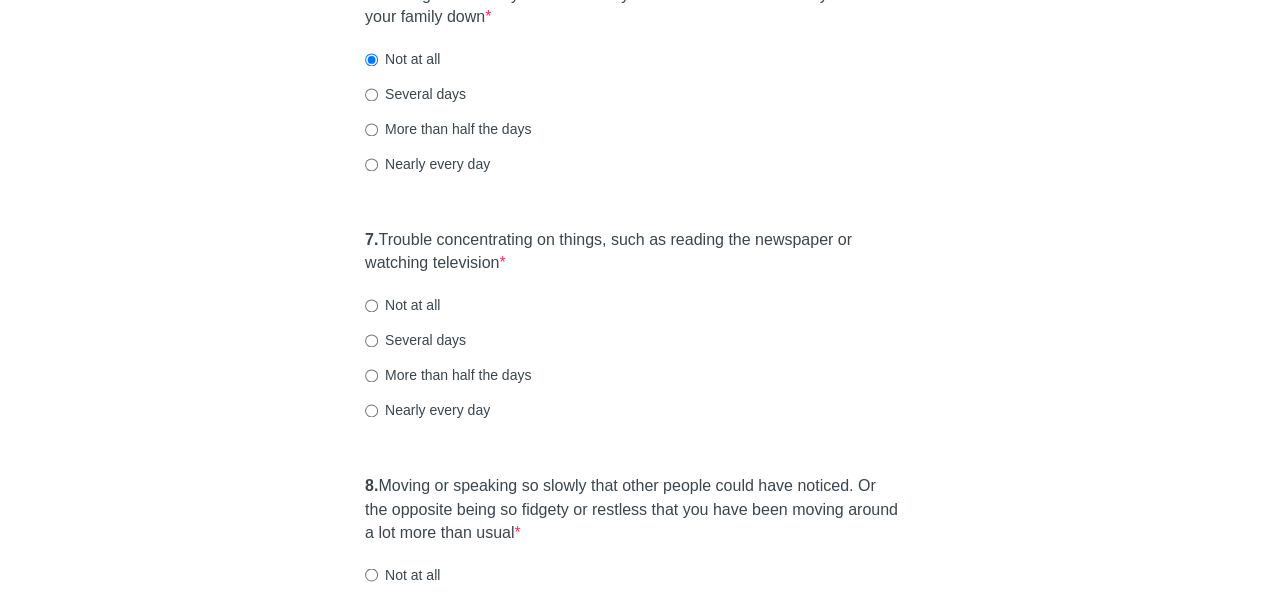 scroll, scrollTop: 1394, scrollLeft: 0, axis: vertical 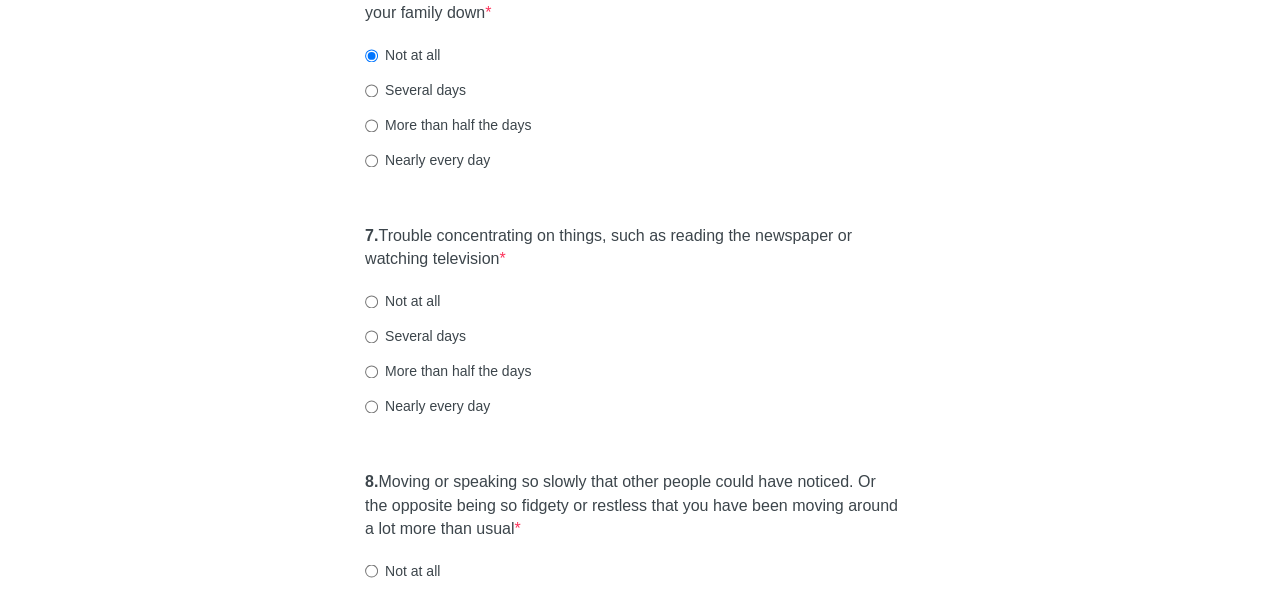 click on "Patient Health Questionnaire-9 Over the last 2 weeks, how often have you been bothered by any of the following problems? 1.  Little interest or pleasure in doing things  * Not at all Several days More than half the days Nearly every day 2.  Feeling down, depressed, or hopeless  * Not at all Several days More than half the days Nearly every day 3.  Trouble falling or staying asleep, or sleeping too much  * Not at all Several days More than half the days Nearly every day 4.  Feeling tired or having little energy  * Not at all Several days More than half the days Nearly every day 5.  Poor appetite or overeating  * Not at all Several days More than half the days Nearly every day 6.  Feeling bad about yourself or that you are a failure or have let yourself or your family down  * Not at all Several days More than half the days Nearly every day 7.  Trouble concentrating on things, such as reading the newspaper or watching television  * Not at all Several days More than half the days Nearly every day 8.   * 9.   *" at bounding box center [633, -186] 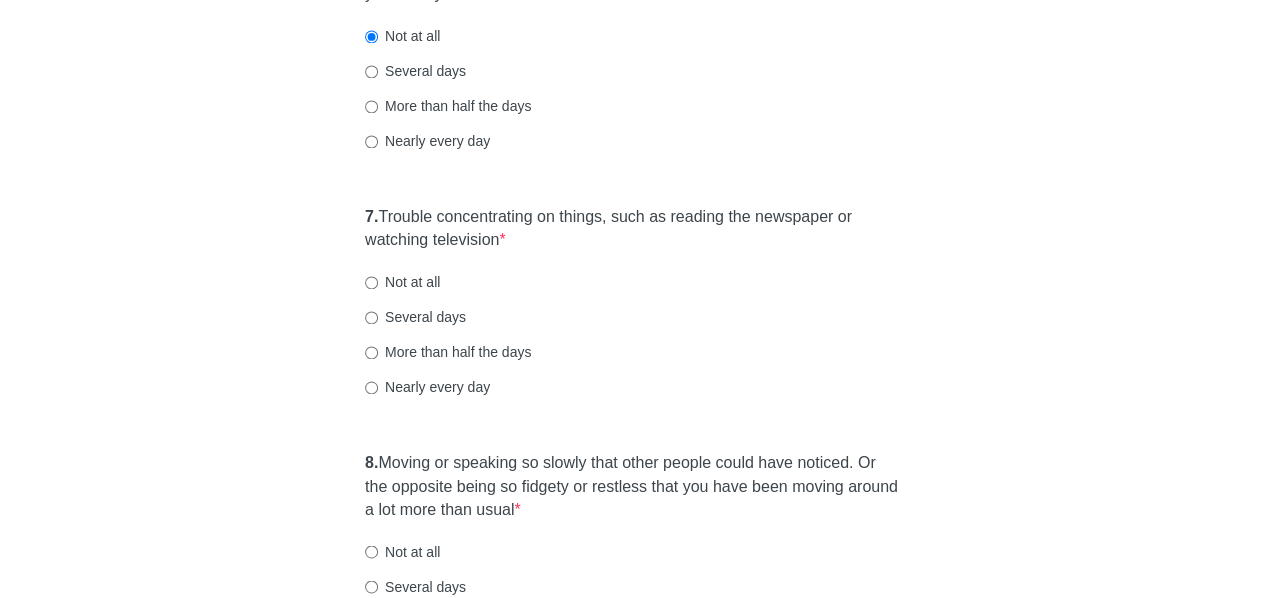 scroll, scrollTop: 1440, scrollLeft: 0, axis: vertical 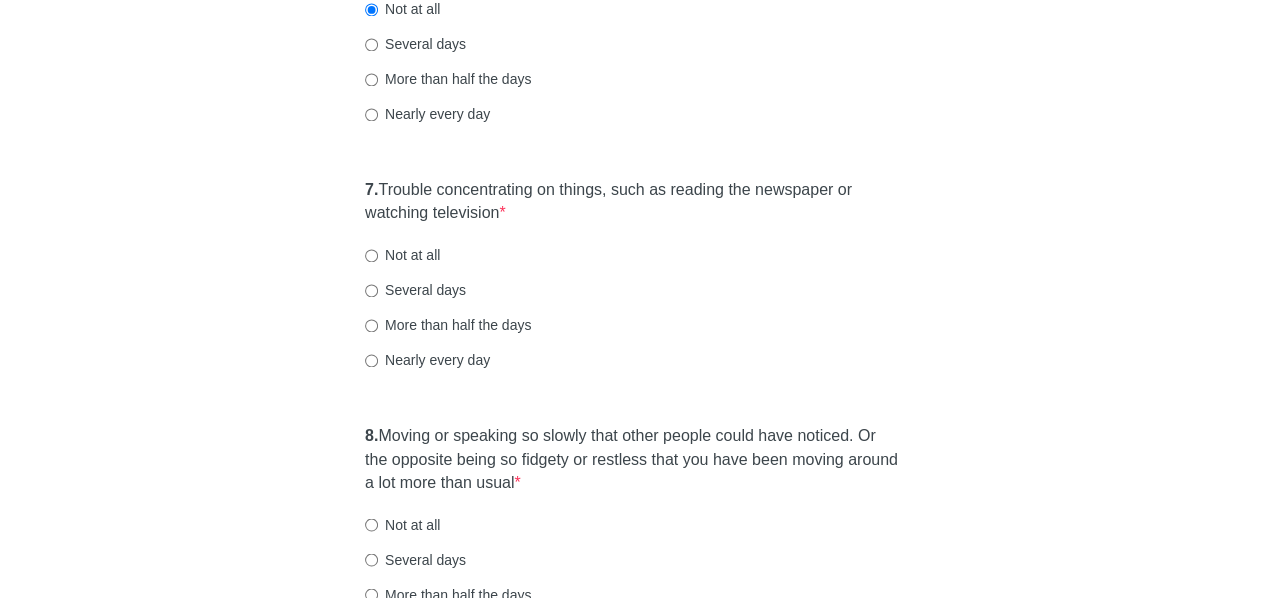 click on "Not at all" at bounding box center (402, 255) 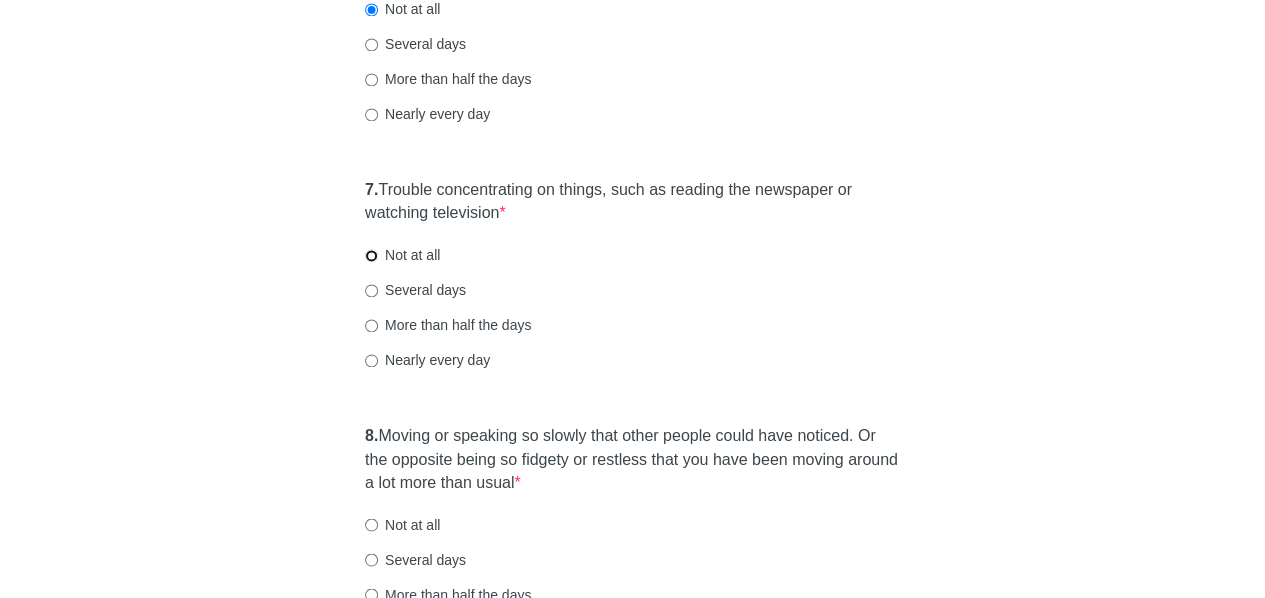 radio on "true" 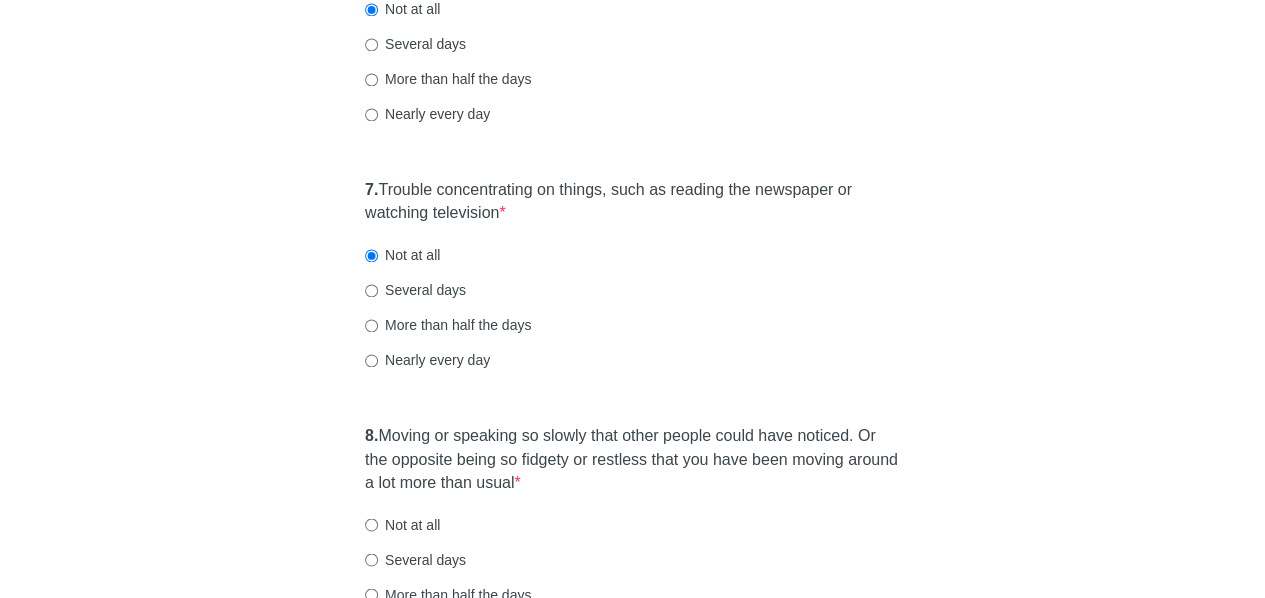 click on "Patient Health Questionnaire-9 Over the last 2 weeks, how often have you been bothered by any of the following problems? 1.  Little interest or pleasure in doing things  * Not at all Several days More than half the days Nearly every day 2.  Feeling down, depressed, or hopeless  * Not at all Several days More than half the days Nearly every day 3.  Trouble falling or staying asleep, or sleeping too much  * Not at all Several days More than half the days Nearly every day 4.  Feeling tired or having little energy  * Not at all Several days More than half the days Nearly every day 5.  Poor appetite or overeating  * Not at all Several days More than half the days Nearly every day 6.  Feeling bad about yourself or that you are a failure or have let yourself or your family down  * Not at all Several days More than half the days Nearly every day 7.  Trouble concentrating on things, such as reading the newspaper or watching television  * Not at all Several days More than half the days Nearly every day 8.   * 9.   *" at bounding box center [633, -232] 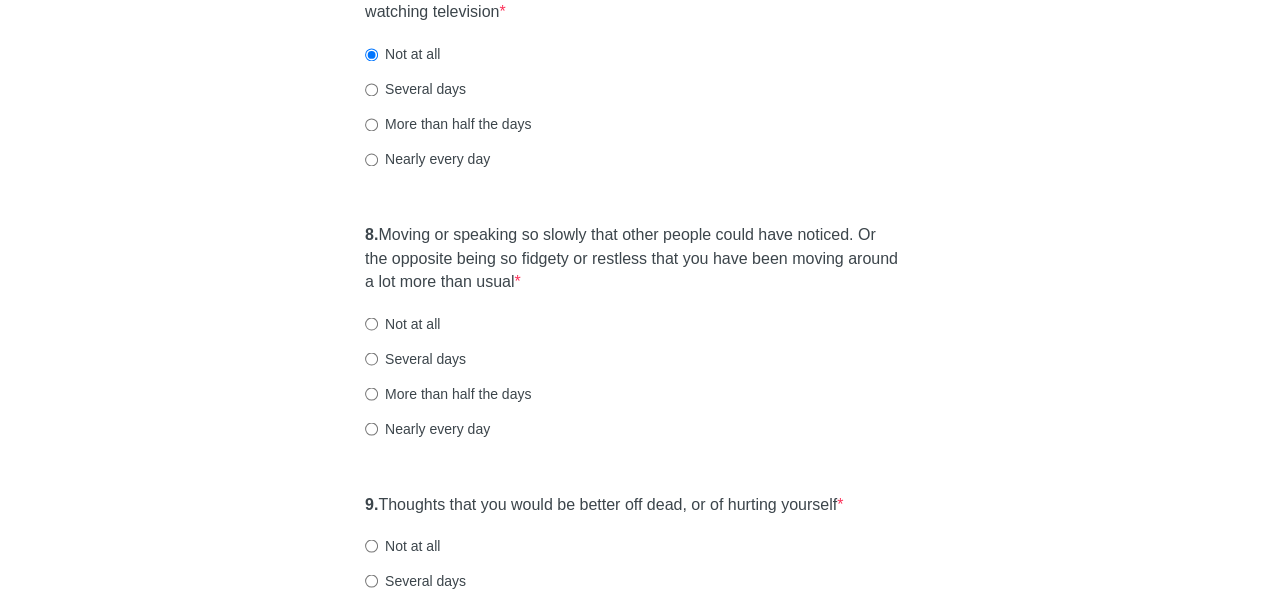 scroll, scrollTop: 1646, scrollLeft: 0, axis: vertical 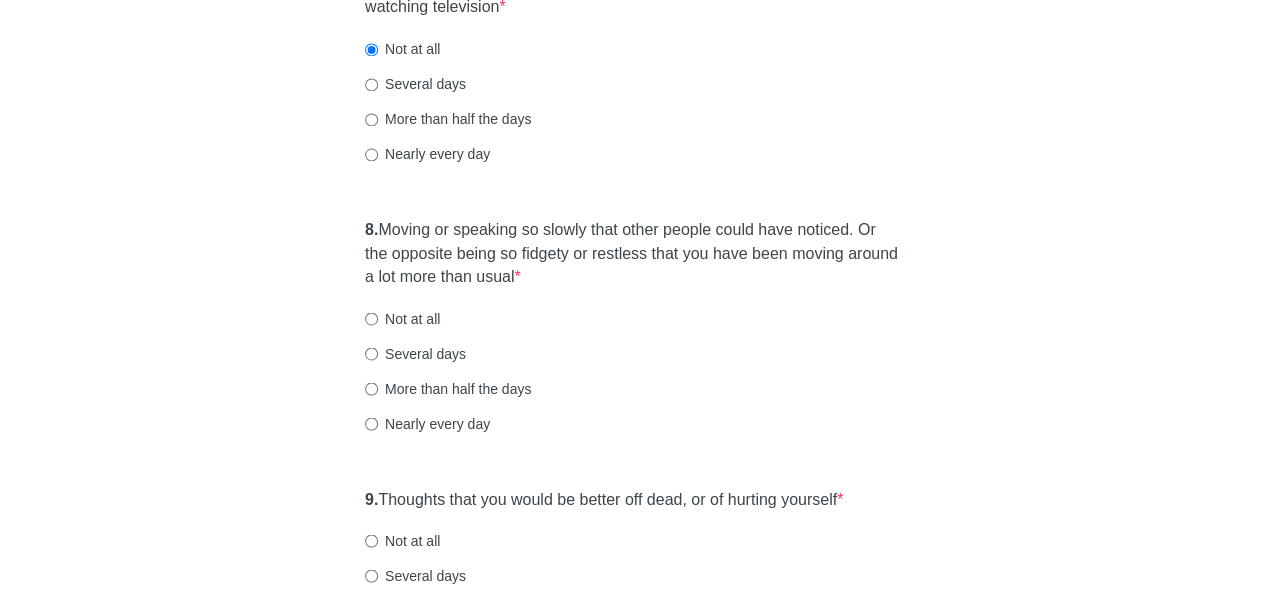 click on "Patient Health Questionnaire-9 Over the last 2 weeks, how often have you been bothered by any of the following problems? 1.  Little interest or pleasure in doing things  * Not at all Several days More than half the days Nearly every day 2.  Feeling down, depressed, or hopeless  * Not at all Several days More than half the days Nearly every day 3.  Trouble falling or staying asleep, or sleeping too much  * Not at all Several days More than half the days Nearly every day 4.  Feeling tired or having little energy  * Not at all Several days More than half the days Nearly every day 5.  Poor appetite or overeating  * Not at all Several days More than half the days Nearly every day 6.  Feeling bad about yourself or that you are a failure or have let yourself or your family down  * Not at all Several days More than half the days Nearly every day 7.  Trouble concentrating on things, such as reading the newspaper or watching television  * Not at all Several days More than half the days Nearly every day 8.   * 9.   *" at bounding box center (633, -438) 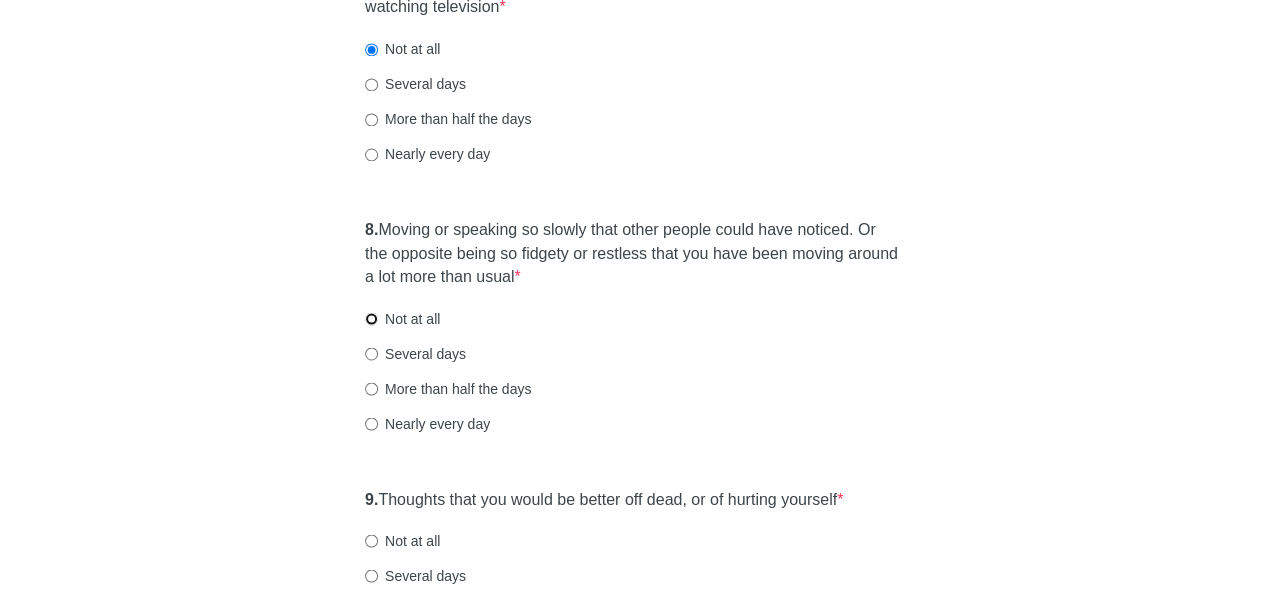 radio on "true" 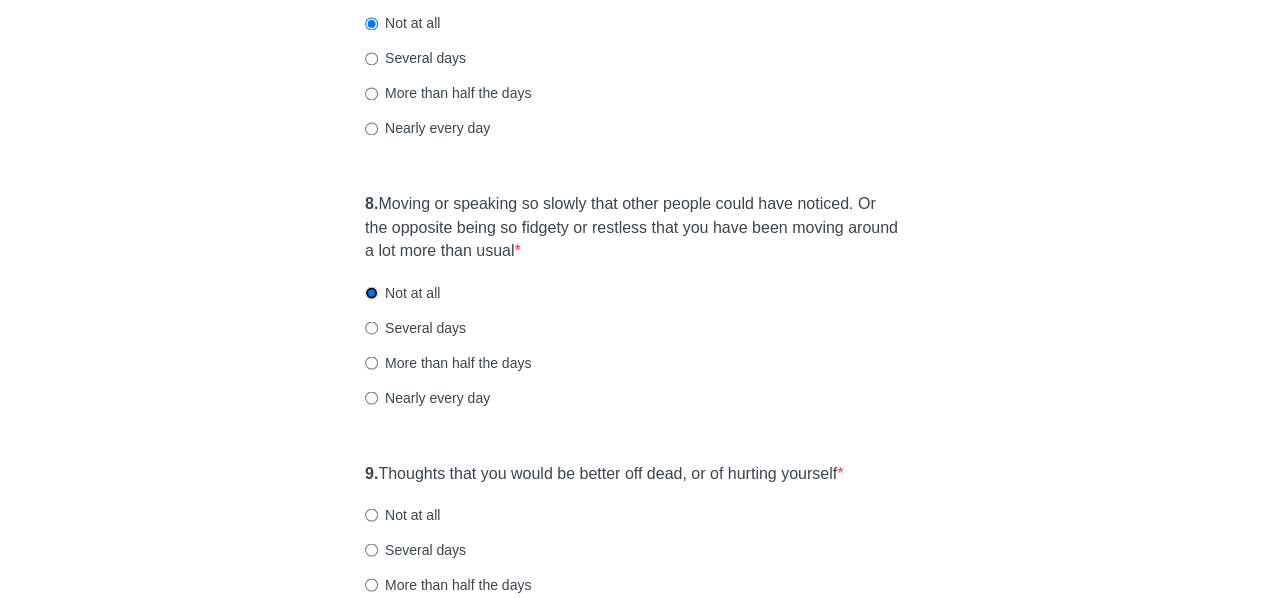 scroll, scrollTop: 1677, scrollLeft: 0, axis: vertical 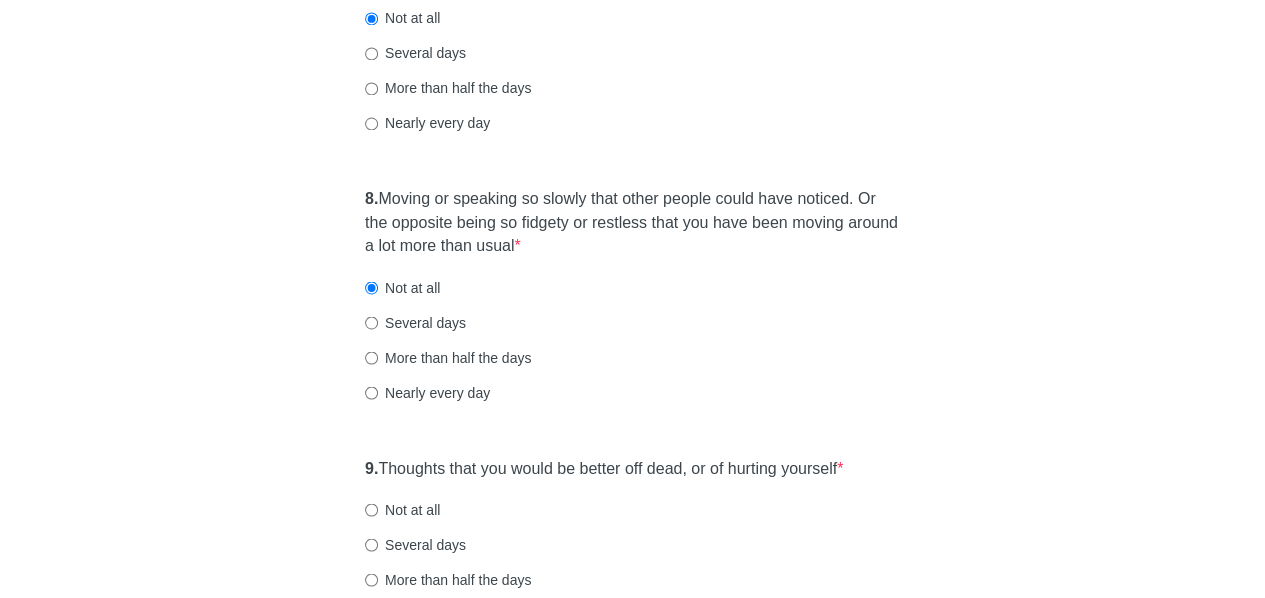 click on "Several days" at bounding box center [632, 322] 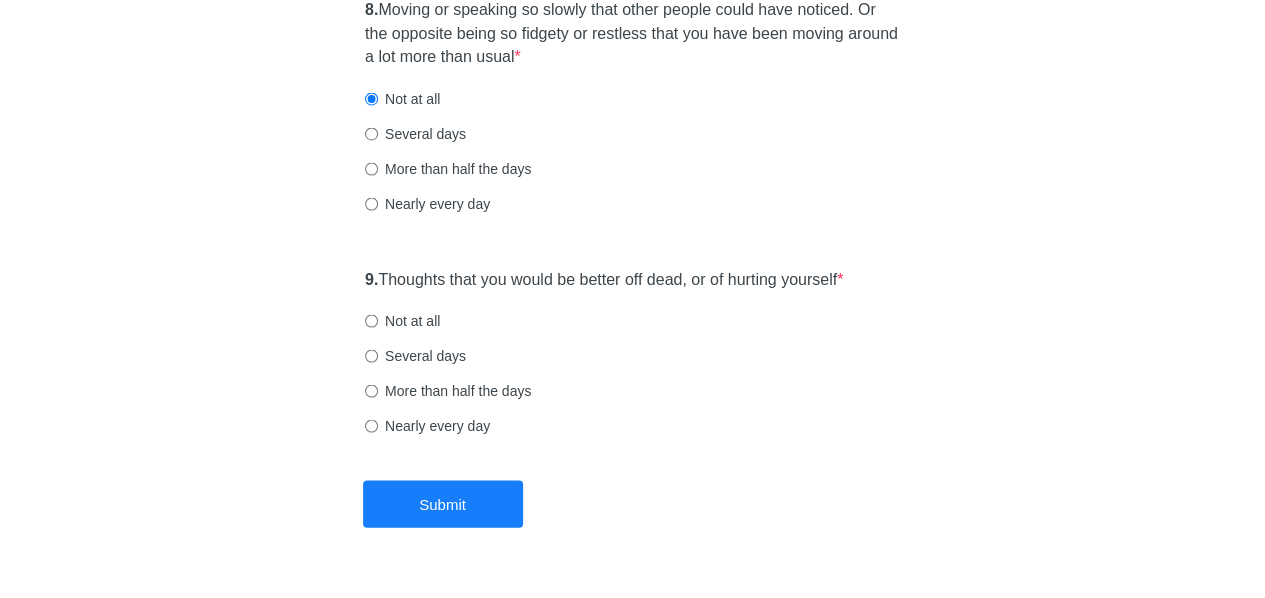 click on "Patient Health Questionnaire-9 Over the last 2 weeks, how often have you been bothered by any of the following problems? 1.  Little interest or pleasure in doing things  * Not at all Several days More than half the days Nearly every day 2.  Feeling down, depressed, or hopeless  * Not at all Several days More than half the days Nearly every day 3.  Trouble falling or staying asleep, or sleeping too much  * Not at all Several days More than half the days Nearly every day 4.  Feeling tired or having little energy  * Not at all Several days More than half the days Nearly every day 5.  Poor appetite or overeating  * Not at all Several days More than half the days Nearly every day 6.  Feeling bad about yourself or that you are a failure or have let yourself or your family down  * Not at all Several days More than half the days Nearly every day 7.  Trouble concentrating on things, such as reading the newspaper or watching television  * Not at all Several days More than half the days Nearly every day 8.   * 9.   *" at bounding box center [633, -658] 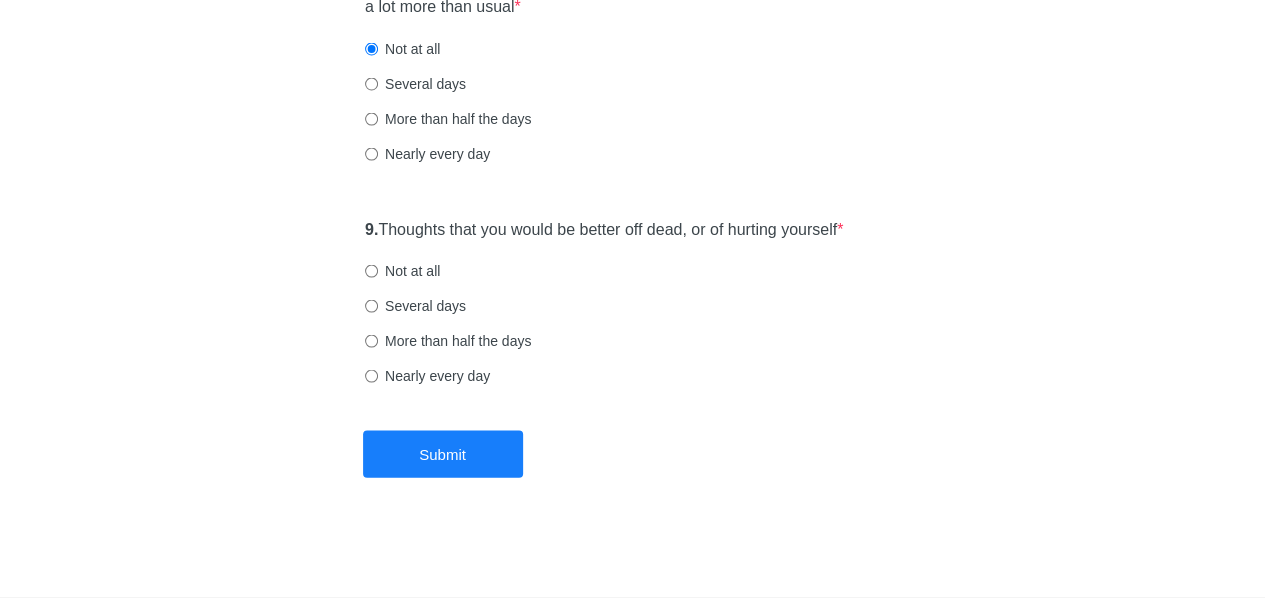 click on "Not at all" at bounding box center [402, 271] 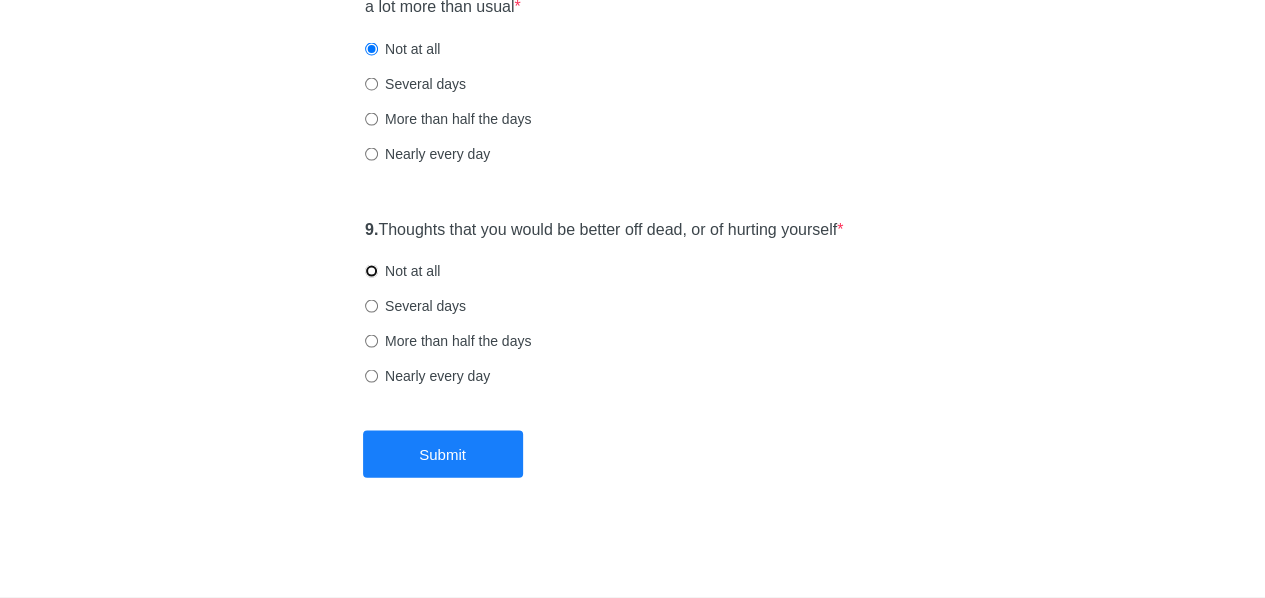 radio on "true" 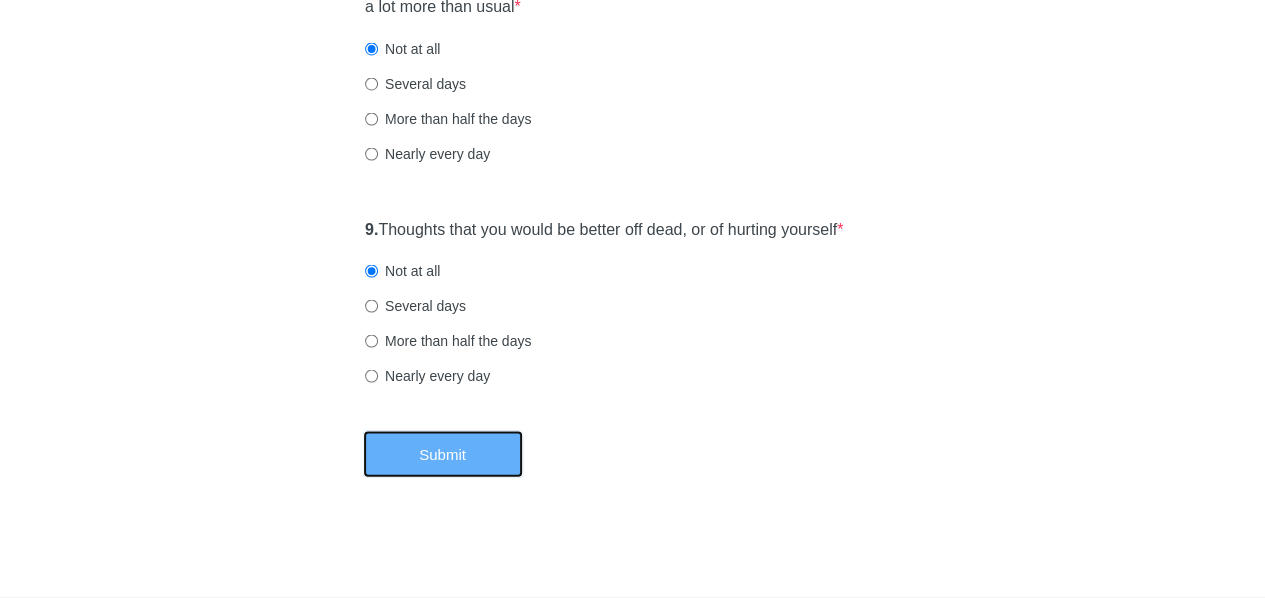 click on "Submit" at bounding box center [443, 454] 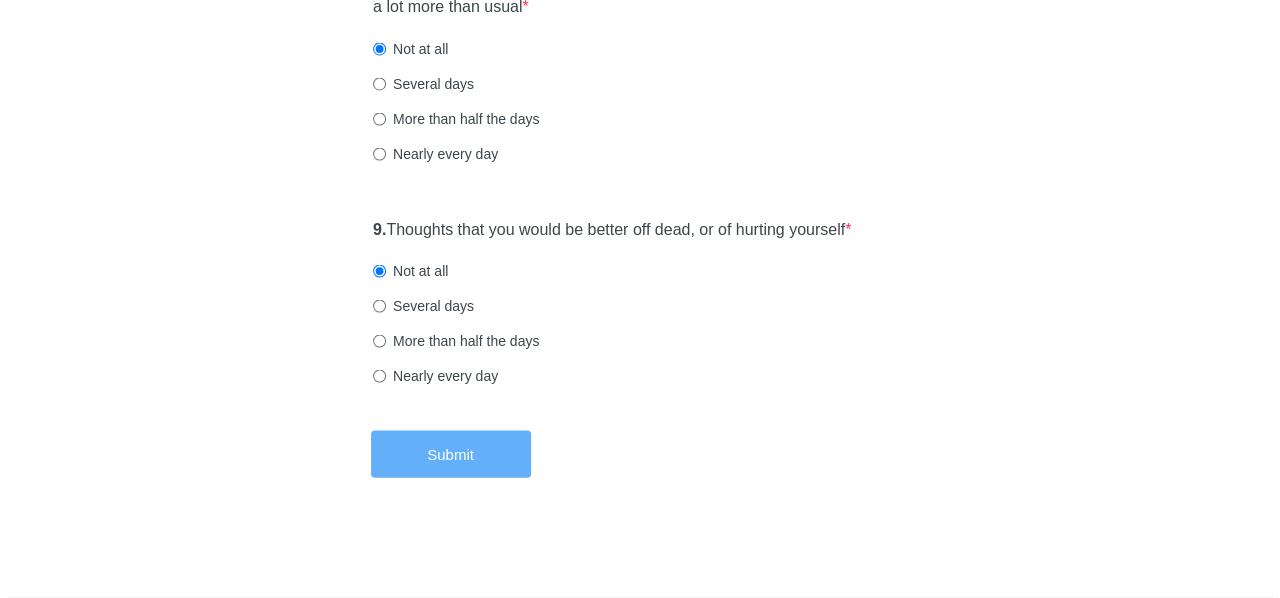 scroll, scrollTop: 0, scrollLeft: 0, axis: both 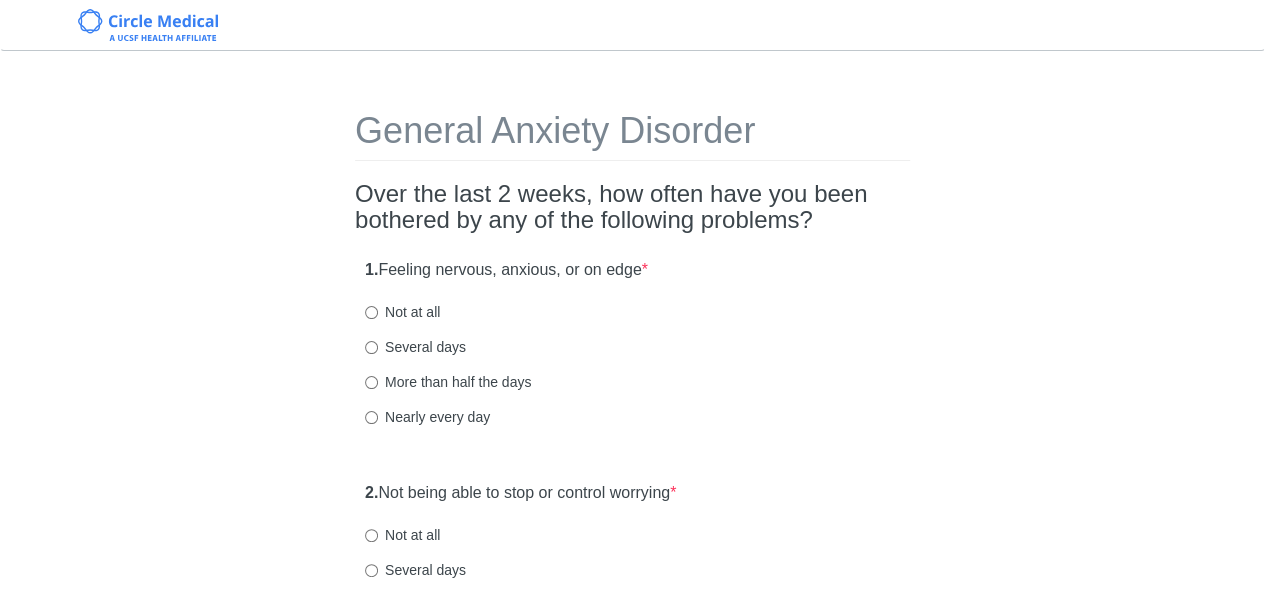 click on "Several days" at bounding box center (415, 347) 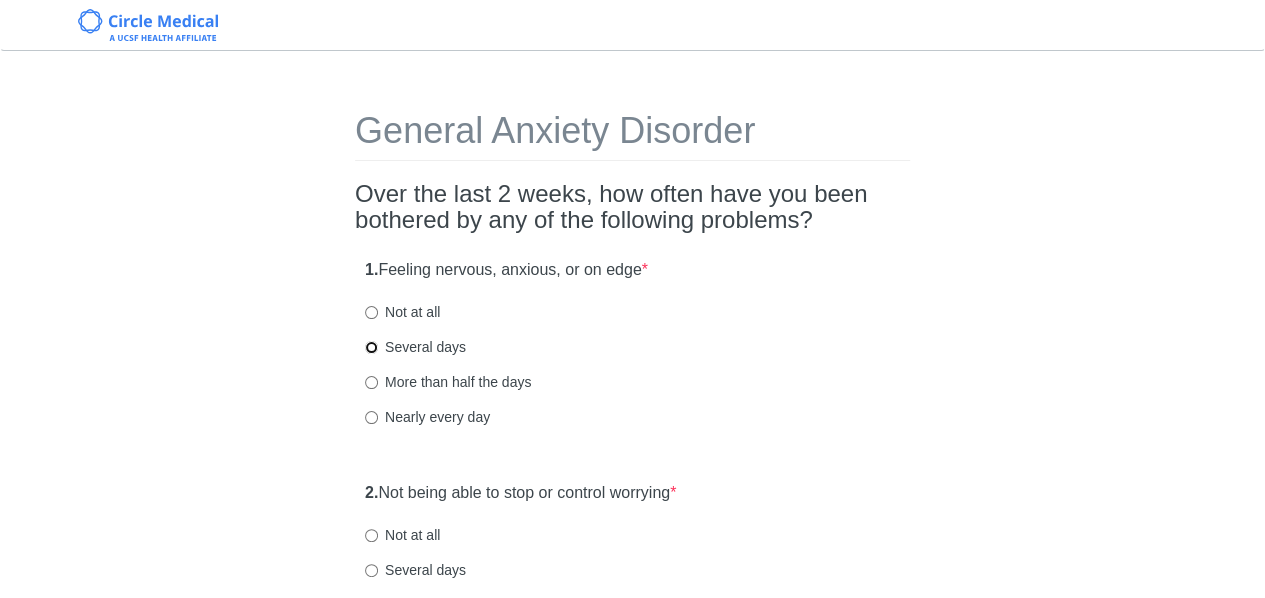 click on "Several days" at bounding box center [371, 347] 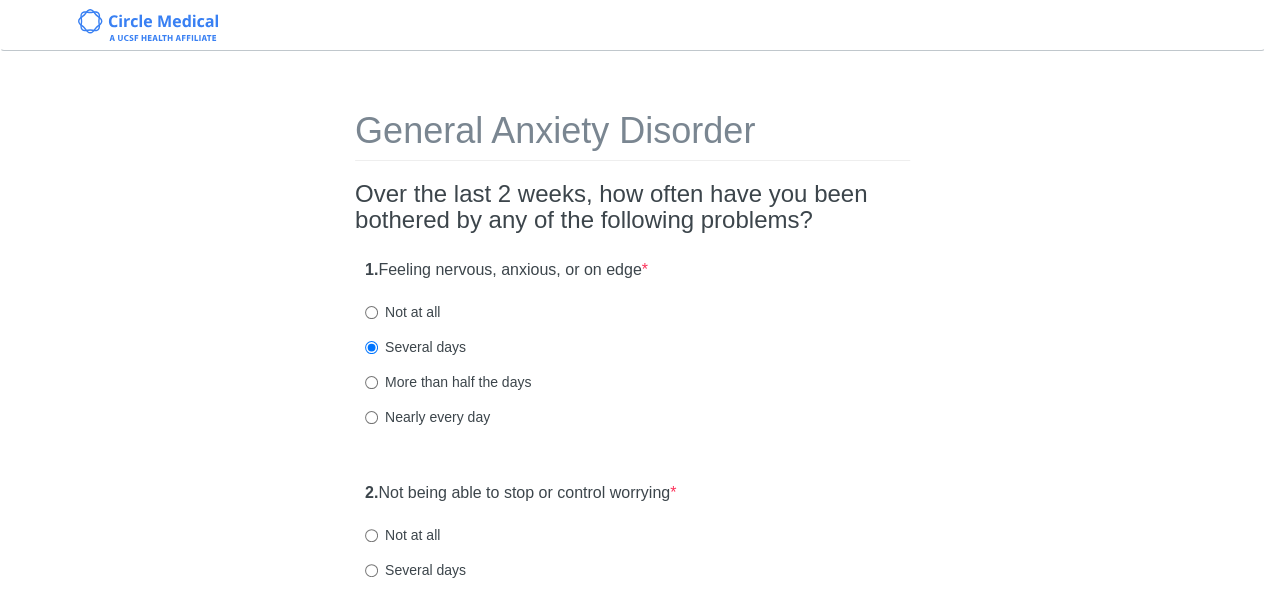 click on "General Anxiety Disorder Over the last 2 weeks, how often have you been bothered by any of the following problems? 1.  Feeling nervous, anxious, or on edge  * Not at all Several days More than half the days Nearly every day 2.  Not being able to stop or control worrying  * Not at all Several days More than half the days Nearly every day 3.  Worrying too much about different things  * Not at all Several days More than half the days Nearly every day 4.  Trouble relaxing  * Not at all Several days More than half the days Nearly every day 5.  Being so restless that it's hard to sit still  * Not at all Several days More than half the days Nearly every day 6.  Becoming easily annoyed or irritable  * Not at all Several days More than half the days Nearly every day 7.  Feeling afraid as if something awful might happen  * Not at all Several days More than half the days Nearly every day" at bounding box center (633, 940) 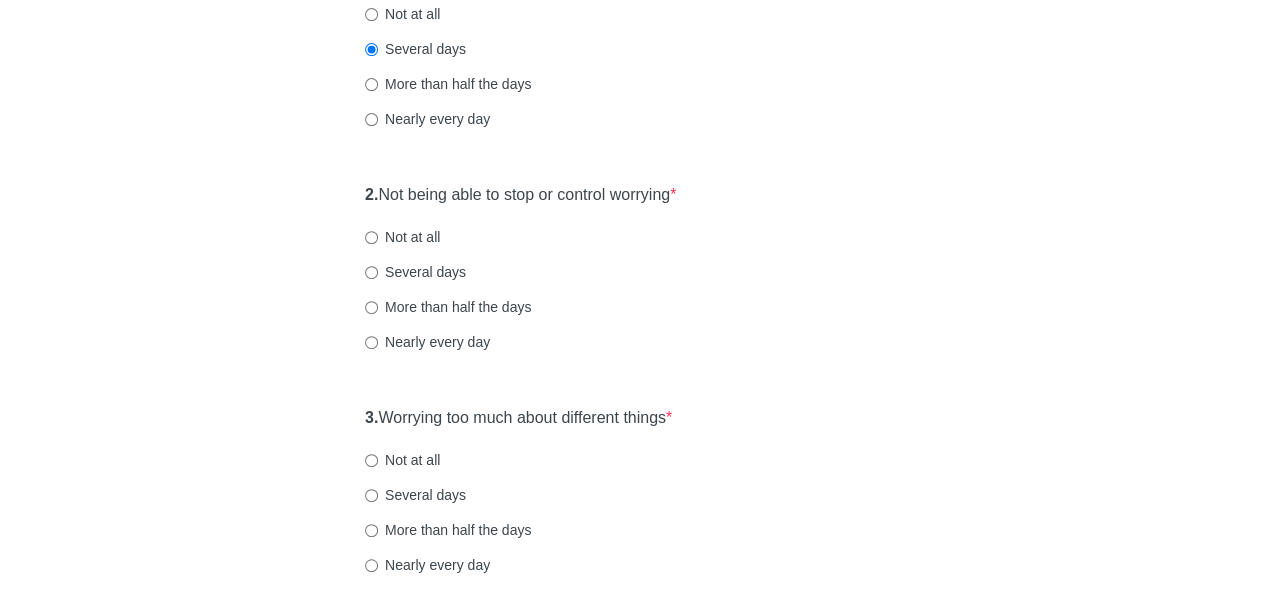 scroll, scrollTop: 301, scrollLeft: 0, axis: vertical 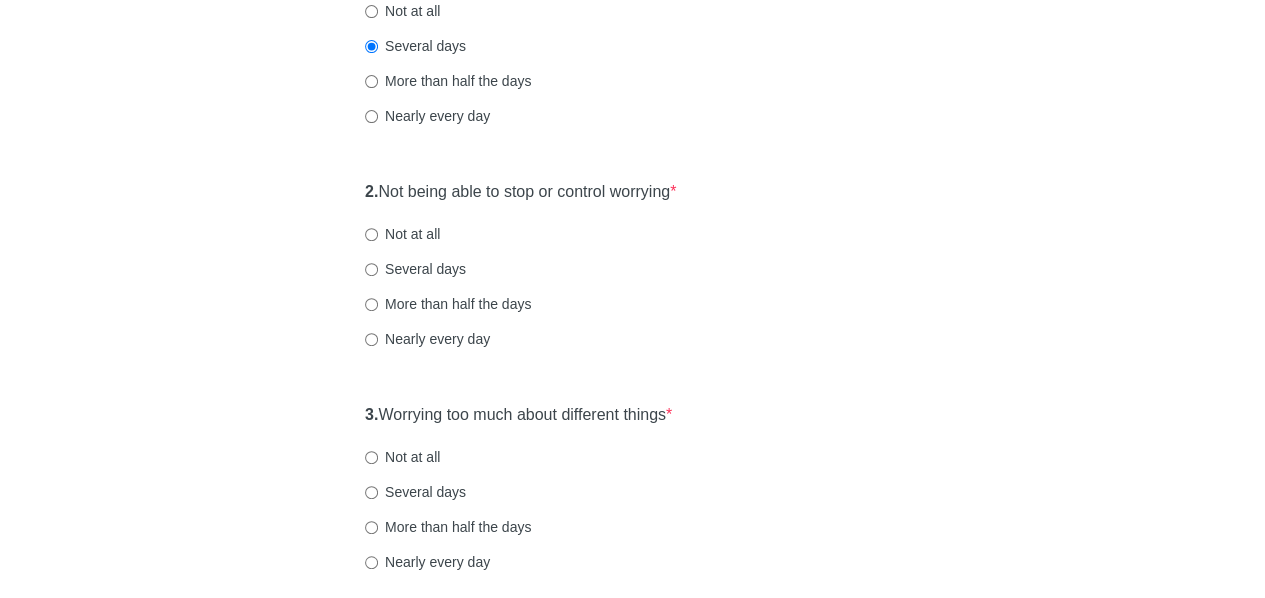 click on "Several days" at bounding box center [415, 269] 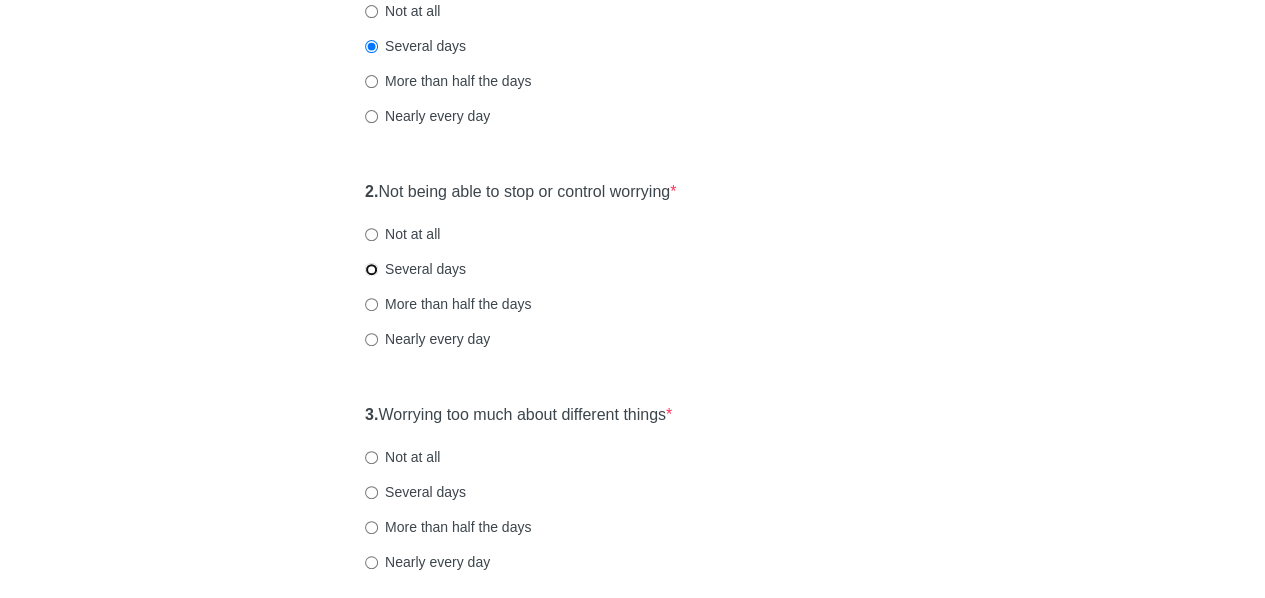 click on "Several days" at bounding box center [371, 269] 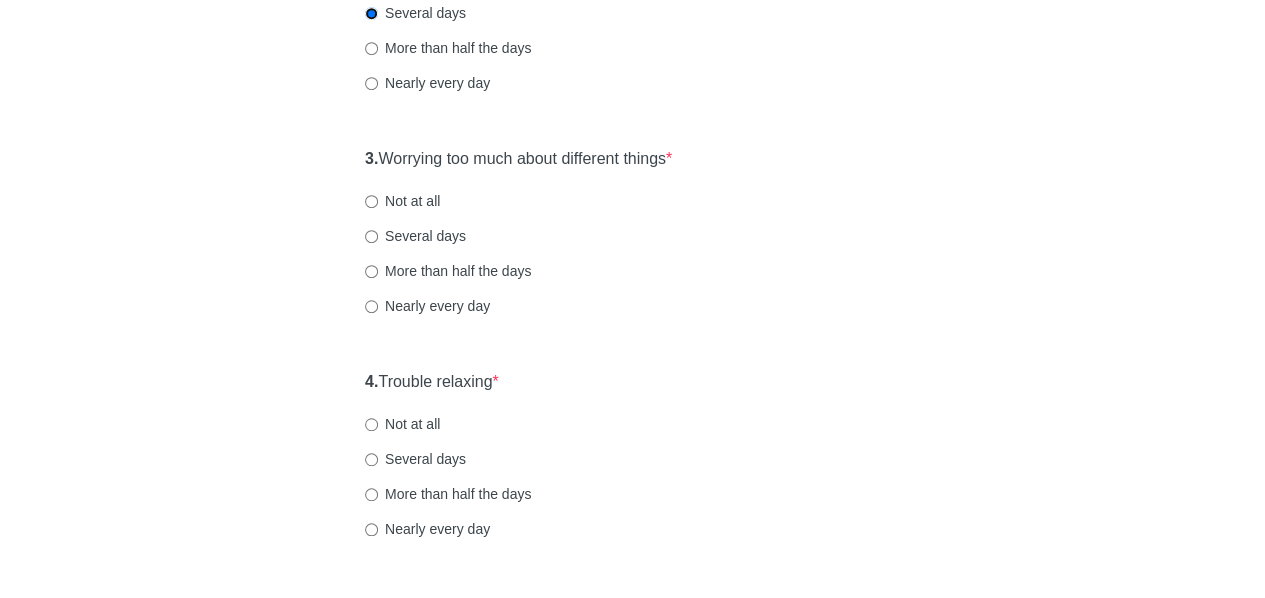 scroll, scrollTop: 560, scrollLeft: 0, axis: vertical 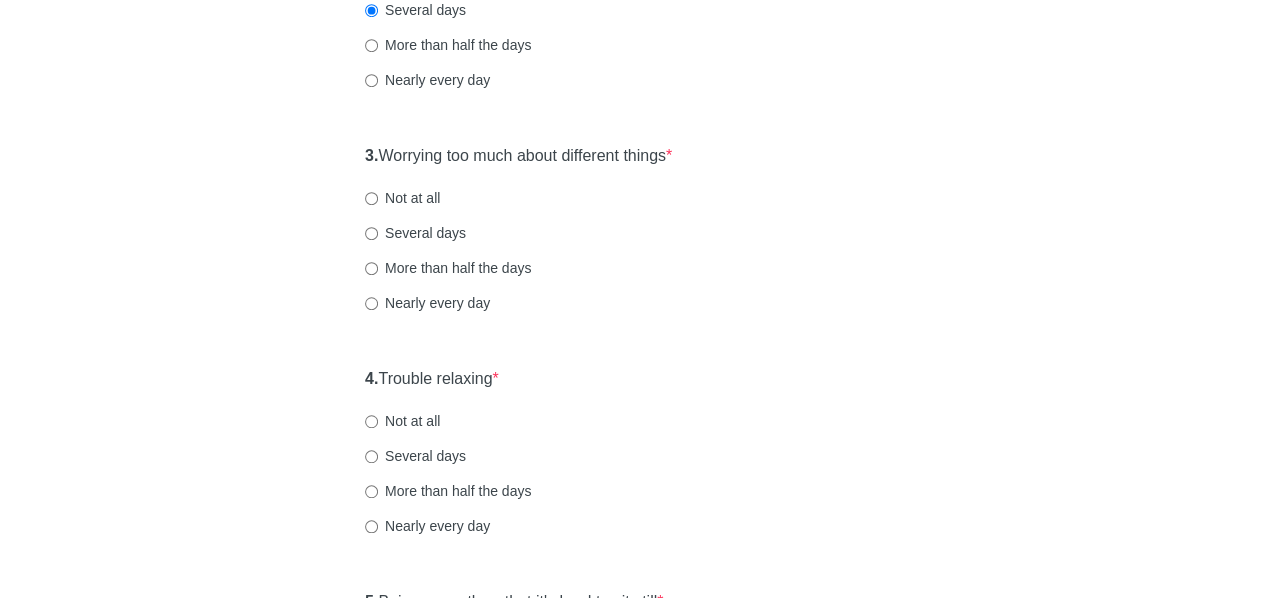 click on "Several days" at bounding box center [415, 233] 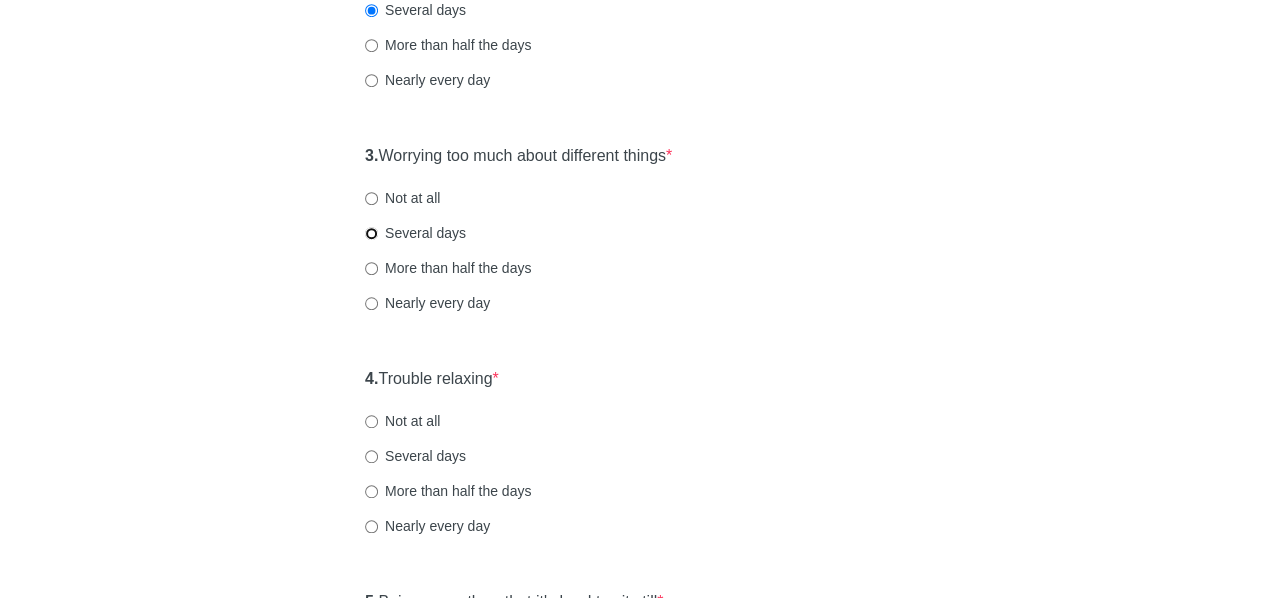 click on "Several days" at bounding box center (371, 233) 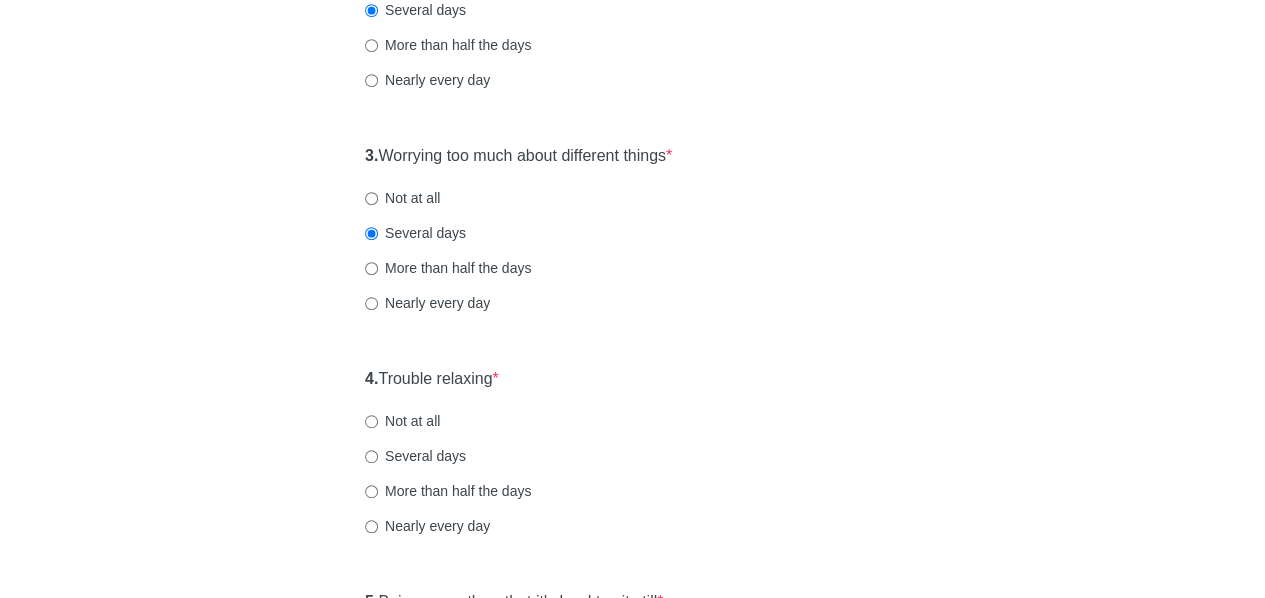 click on "General Anxiety Disorder Over the last 2 weeks, how often have you been bothered by any of the following problems? 1.  Feeling nervous, anxious, or on edge  * Not at all Several days More than half the days Nearly every day 2.  Not being able to stop or control worrying  * Not at all Several days More than half the days Nearly every day 3.  Worrying too much about different things  * Not at all Several days More than half the days Nearly every day 4.  Trouble relaxing  * Not at all Several days More than half the days Nearly every day 5.  Being so restless that it's hard to sit still  * Not at all Several days More than half the days Nearly every day 6.  Becoming easily annoyed or irritable  * Not at all Several days More than half the days Nearly every day 7.  Feeling afraid as if something awful might happen  * Not at all Several days More than half the days Nearly every day" at bounding box center [633, 380] 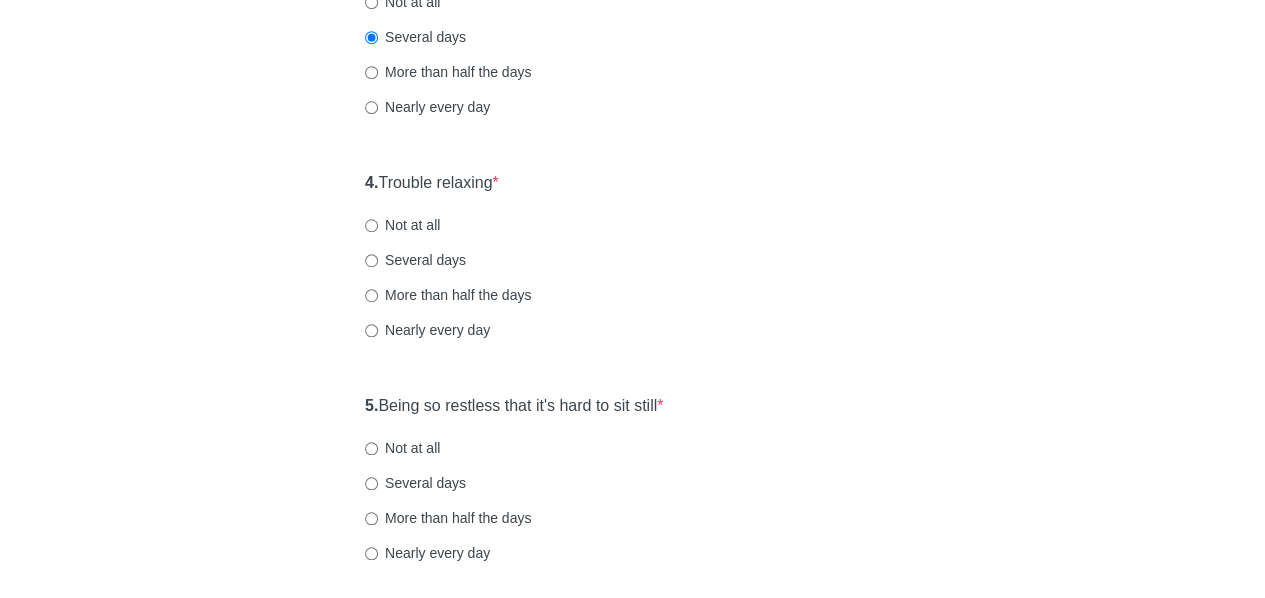 scroll, scrollTop: 763, scrollLeft: 0, axis: vertical 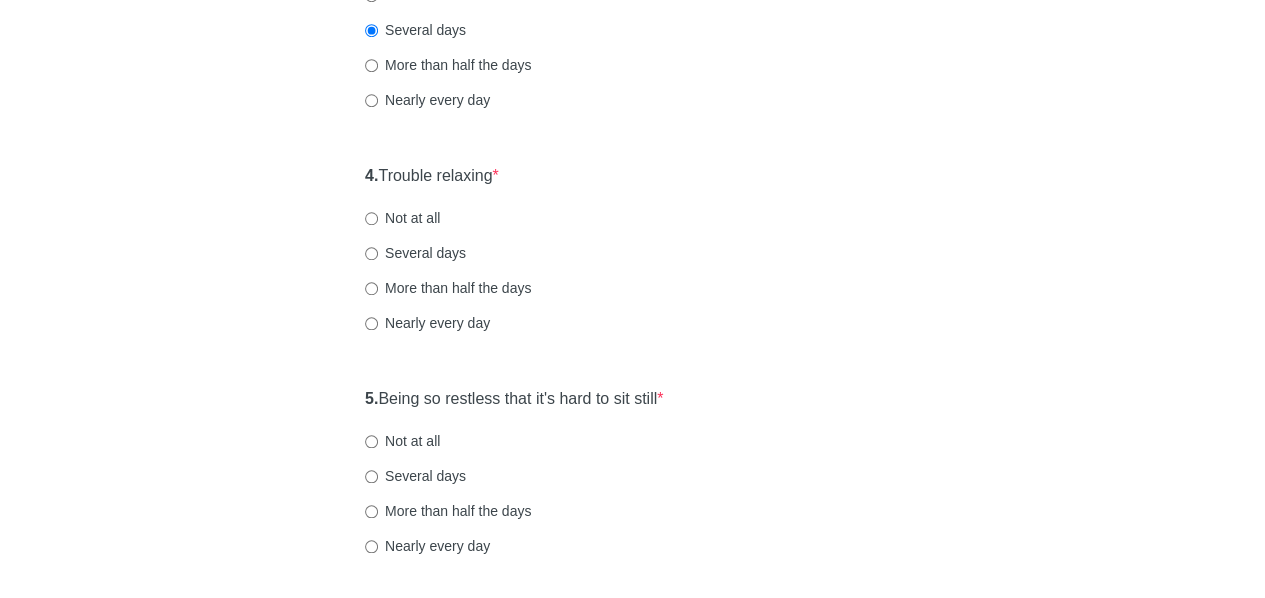 click on "General Anxiety Disorder Over the last 2 weeks, how often have you been bothered by any of the following problems? 1.  Feeling nervous, anxious, or on edge  * Not at all Several days More than half the days Nearly every day 2.  Not being able to stop or control worrying  * Not at all Several days More than half the days Nearly every day 3.  Worrying too much about different things  * Not at all Several days More than half the days Nearly every day 4.  Trouble relaxing  * Not at all Several days More than half the days Nearly every day 5.  Being so restless that it's hard to sit still  * Not at all Several days More than half the days Nearly every day 6.  Becoming easily annoyed or irritable  * Not at all Several days More than half the days Nearly every day 7.  Feeling afraid as if something awful might happen  * Not at all Several days More than half the days Nearly every day" at bounding box center [633, 177] 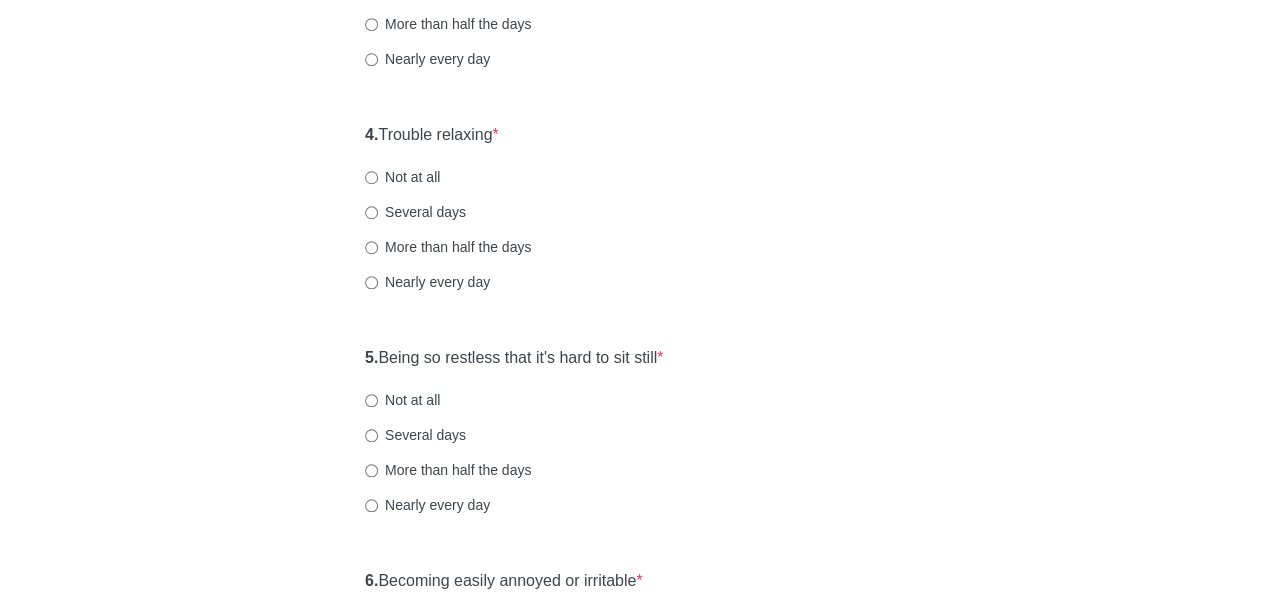 scroll, scrollTop: 812, scrollLeft: 0, axis: vertical 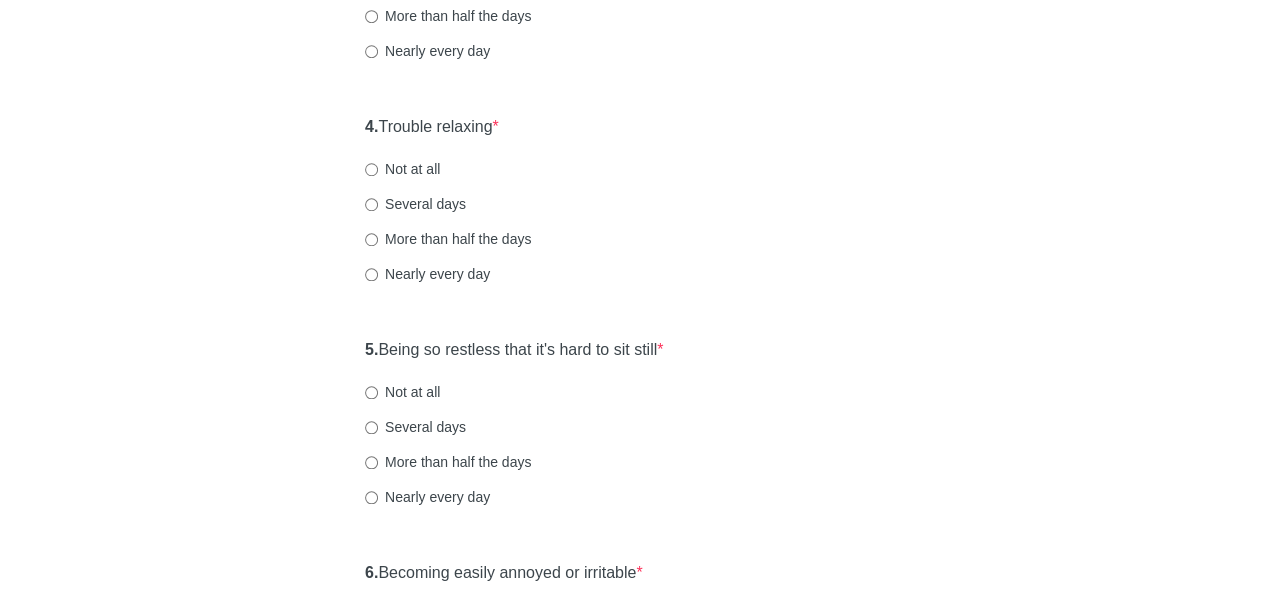 click on "Several days" at bounding box center (415, 204) 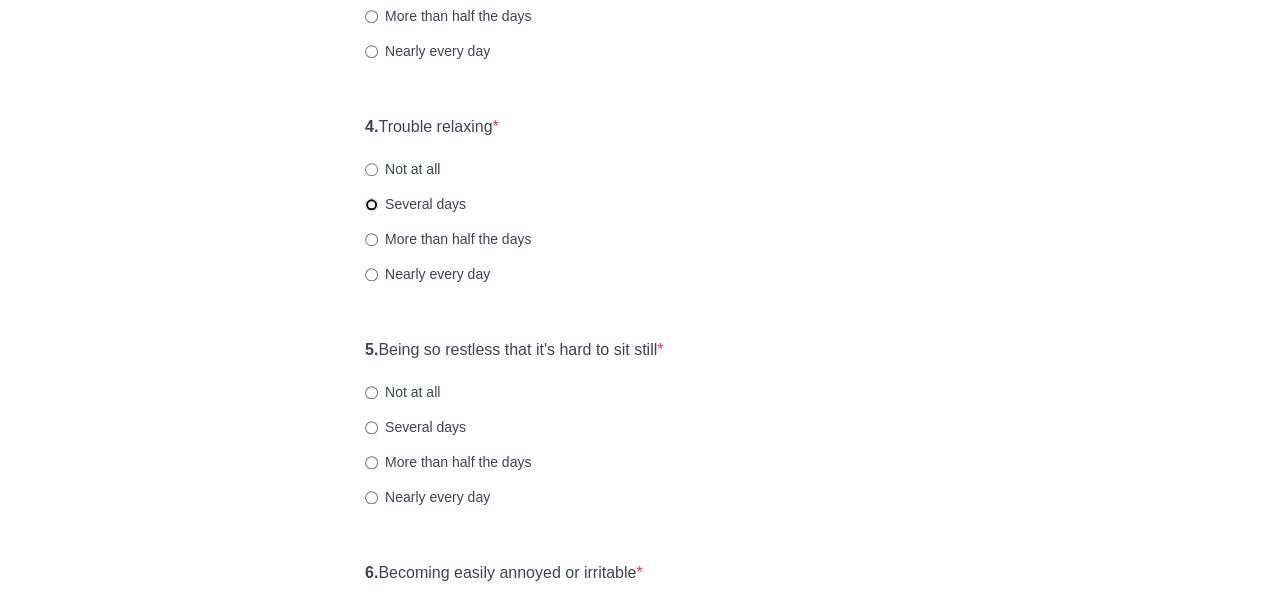 click on "Several days" at bounding box center (371, 204) 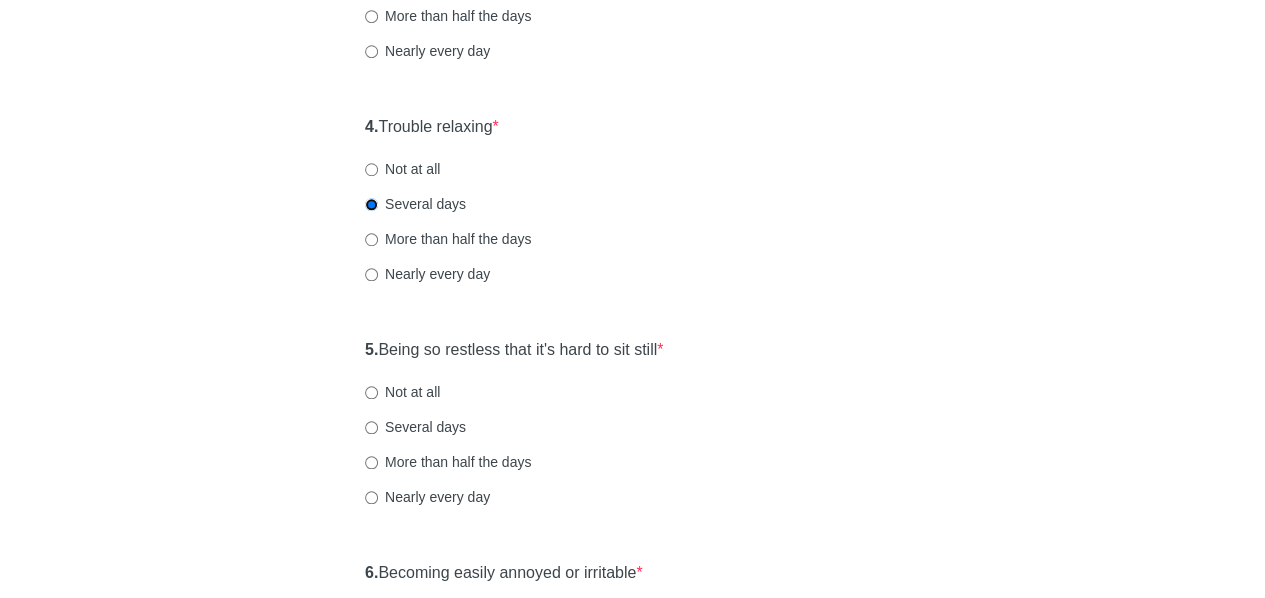 click on "General Anxiety Disorder Over the last 2 weeks, how often have you been bothered by any of the following problems? 1.  Feeling nervous, anxious, or on edge  * Not at all Several days More than half the days Nearly every day 2.  Not being able to stop or control worrying  * Not at all Several days More than half the days Nearly every day 3.  Worrying too much about different things  * Not at all Several days More than half the days Nearly every day 4.  Trouble relaxing  * Not at all Several days More than half the days Nearly every day 5.  Being so restless that it's hard to sit still  * Not at all Several days More than half the days Nearly every day 6.  Becoming easily annoyed or irritable  * Not at all Several days More than half the days Nearly every day 7.  Feeling afraid as if something awful might happen  * Not at all Several days More than half the days Nearly every day" at bounding box center [633, 128] 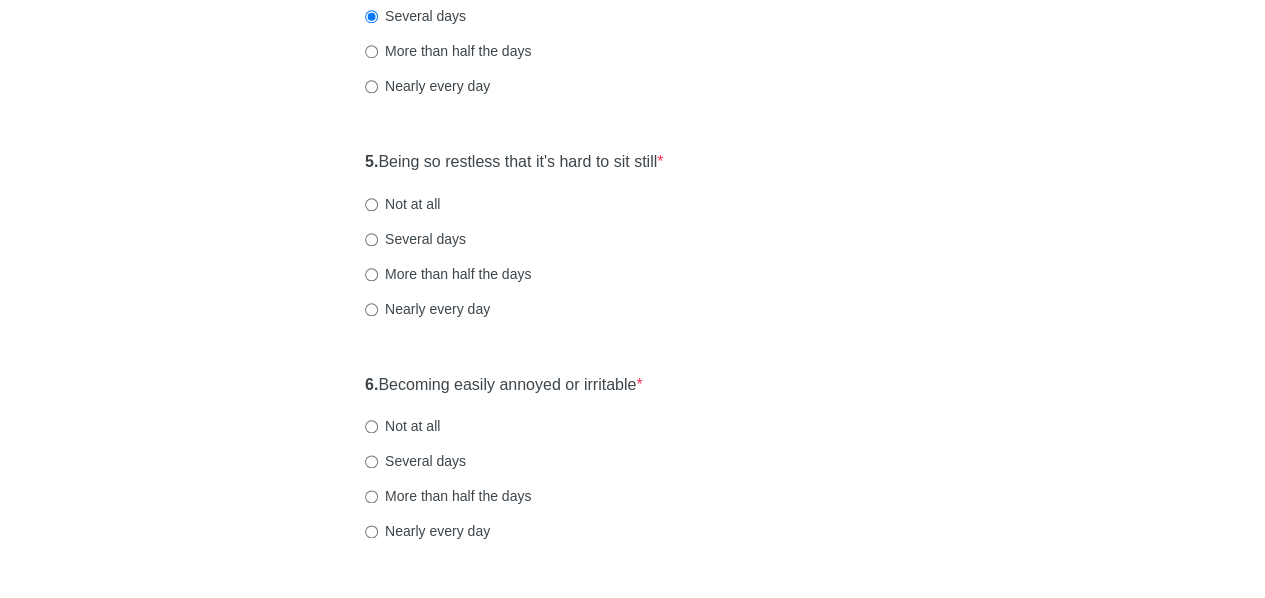 click on "General Anxiety Disorder Over the last 2 weeks, how often have you been bothered by any of the following problems? 1.  Feeling nervous, anxious, or on edge  * Not at all Several days More than half the days Nearly every day 2.  Not being able to stop or control worrying  * Not at all Several days More than half the days Nearly every day 3.  Worrying too much about different things  * Not at all Several days More than half the days Nearly every day 4.  Trouble relaxing  * Not at all Several days More than half the days Nearly every day 5.  Being so restless that it's hard to sit still  * Not at all Several days More than half the days Nearly every day 6.  Becoming easily annoyed or irritable  * Not at all Several days More than half the days Nearly every day 7.  Feeling afraid as if something awful might happen  * Not at all Several days More than half the days Nearly every day" at bounding box center (633, -60) 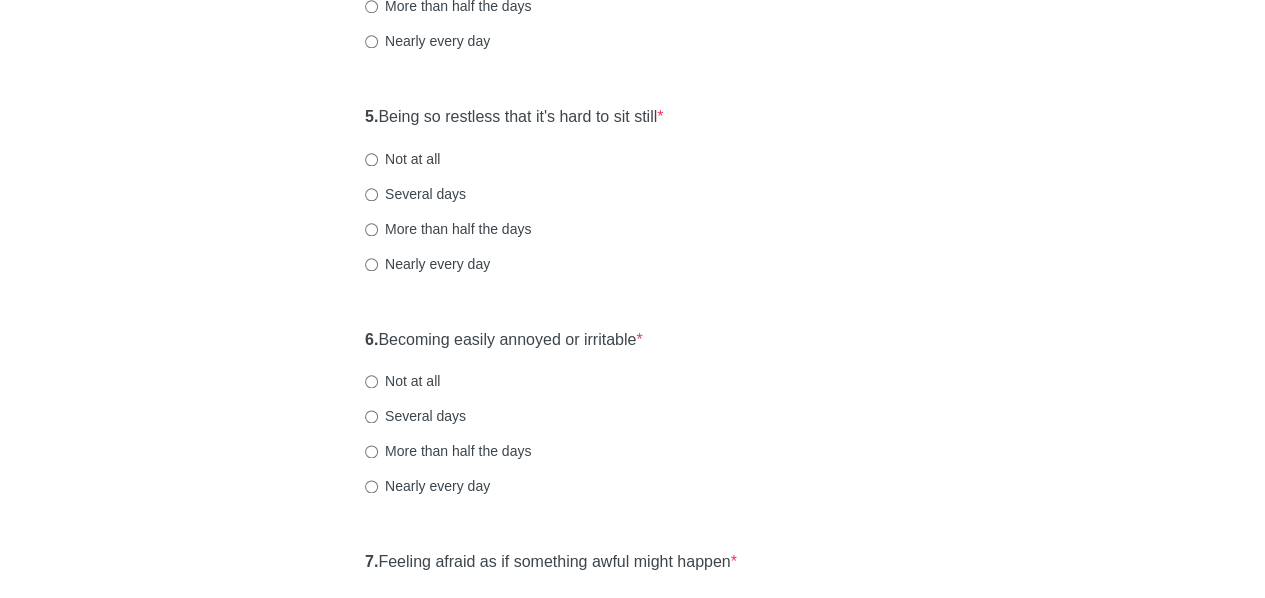 scroll, scrollTop: 1060, scrollLeft: 0, axis: vertical 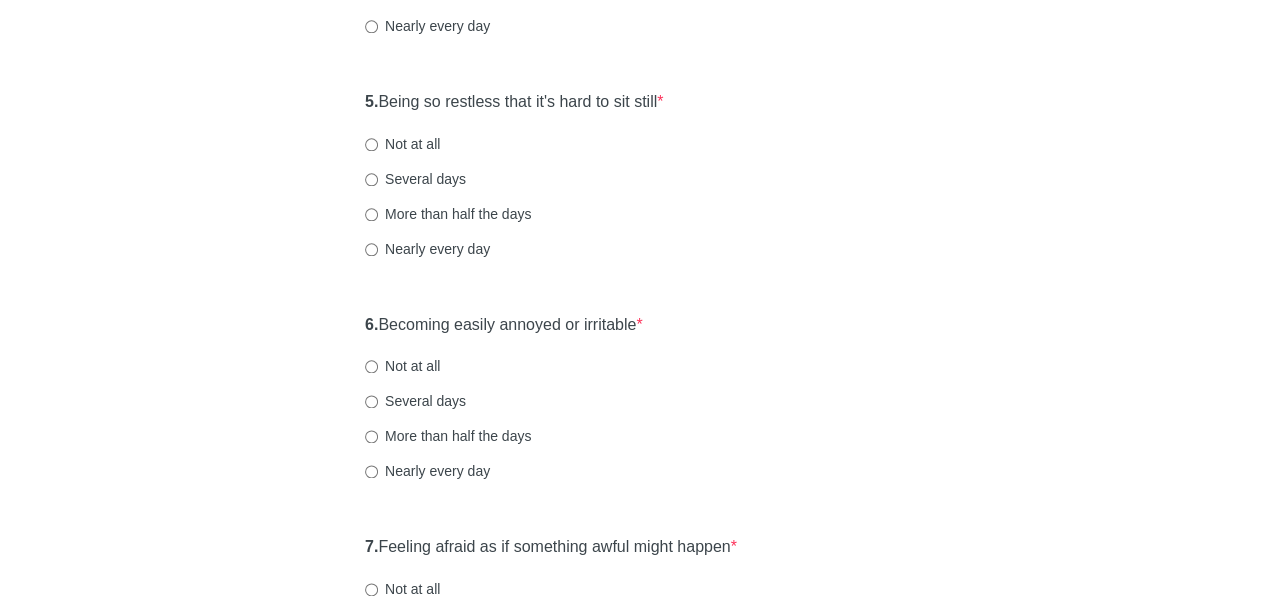 click on "6.  Becoming easily annoyed or irritable  * Not at all Several days More than half the days Nearly every day" at bounding box center (632, 408) 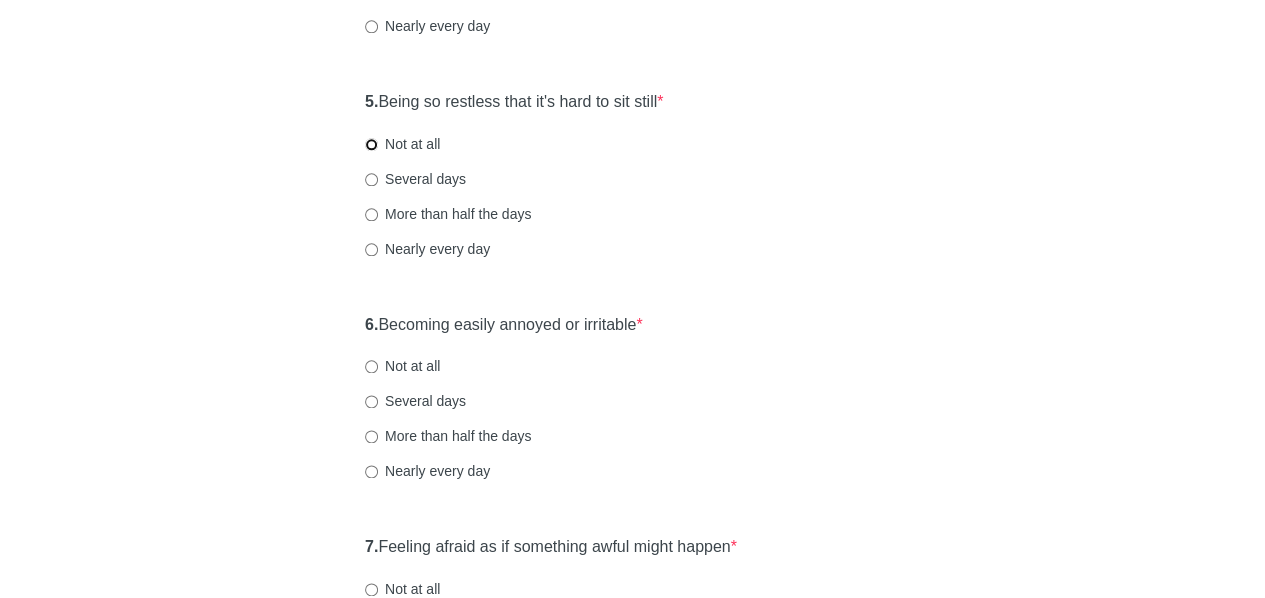 radio on "true" 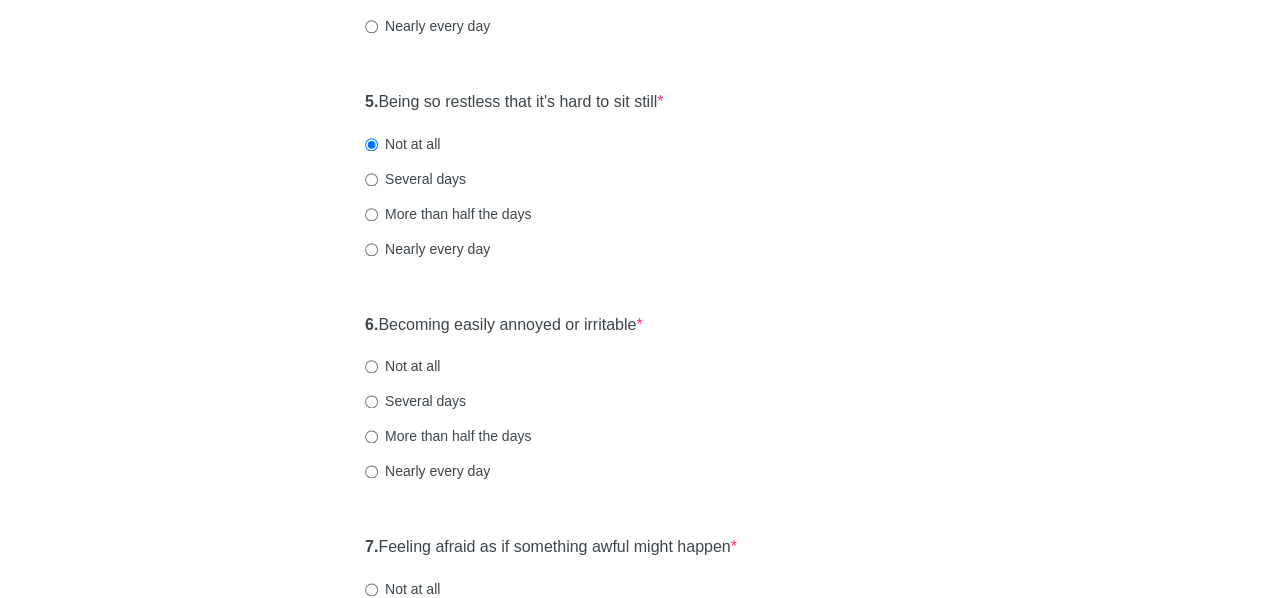 click on "General Anxiety Disorder Over the last 2 weeks, how often have you been bothered by any of the following problems? 1.  Feeling nervous, anxious, or on edge  * Not at all Several days More than half the days Nearly every day 2.  Not being able to stop or control worrying  * Not at all Several days More than half the days Nearly every day 3.  Worrying too much about different things  * Not at all Several days More than half the days Nearly every day 4.  Trouble relaxing  * Not at all Several days More than half the days Nearly every day 5.  Being so restless that it's hard to sit still  * Not at all Several days More than half the days Nearly every day 6.  Becoming easily annoyed or irritable  * Not at all Several days More than half the days Nearly every day 7.  Feeling afraid as if something awful might happen  * Not at all Several days More than half the days Nearly every day" at bounding box center [633, -120] 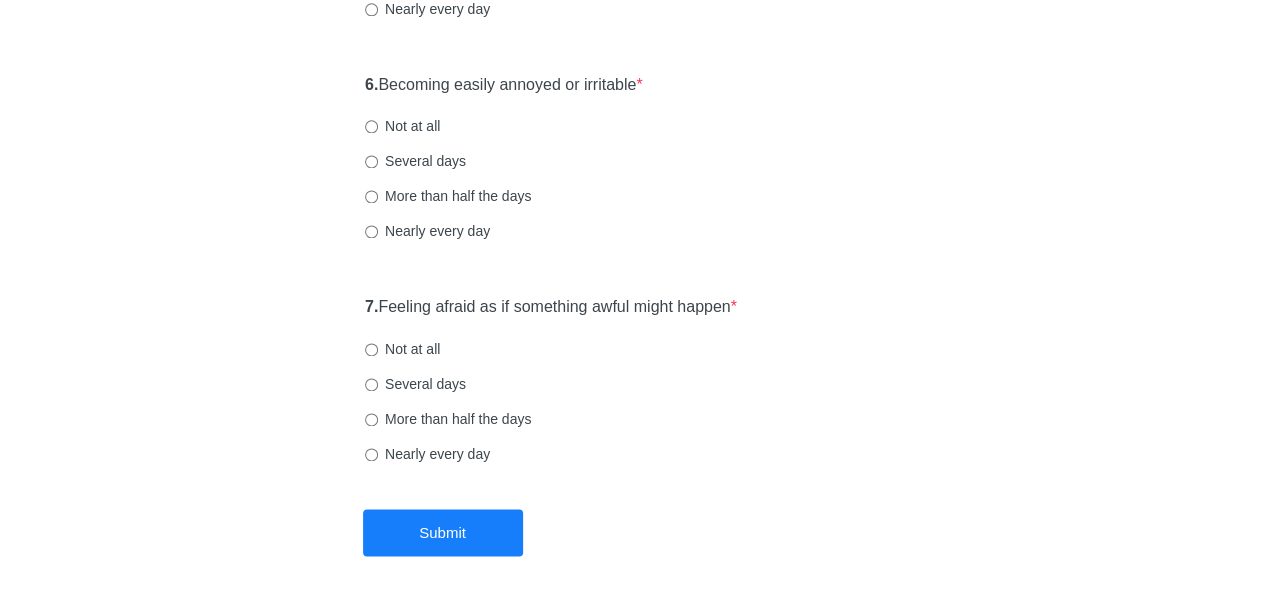 scroll, scrollTop: 1304, scrollLeft: 0, axis: vertical 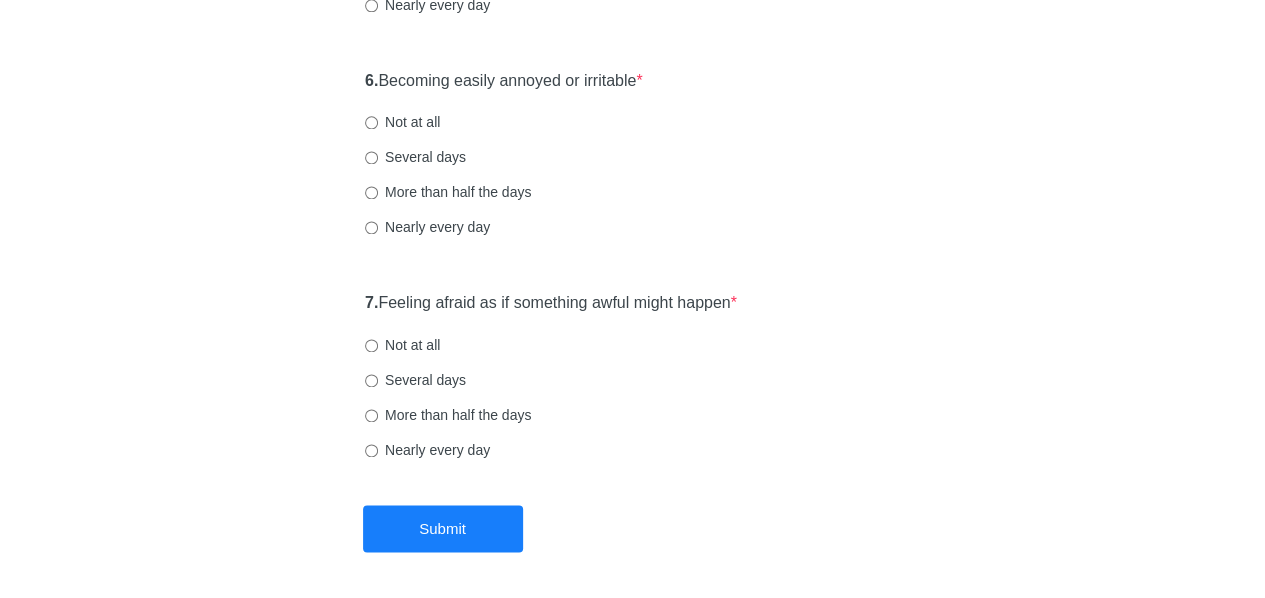 click on "General Anxiety Disorder Over the last 2 weeks, how often have you been bothered by any of the following problems? 1.  Feeling nervous, anxious, or on edge  * Not at all Several days More than half the days Nearly every day 2.  Not being able to stop or control worrying  * Not at all Several days More than half the days Nearly every day 3.  Worrying too much about different things  * Not at all Several days More than half the days Nearly every day 4.  Trouble relaxing  * Not at all Several days More than half the days Nearly every day 5.  Being so restless that it's hard to sit still  * Not at all Several days More than half the days Nearly every day 6.  Becoming easily annoyed or irritable  * Not at all Several days More than half the days Nearly every day 7.  Feeling afraid as if something awful might happen  * Not at all Several days More than half the days Nearly every day" at bounding box center [633, -364] 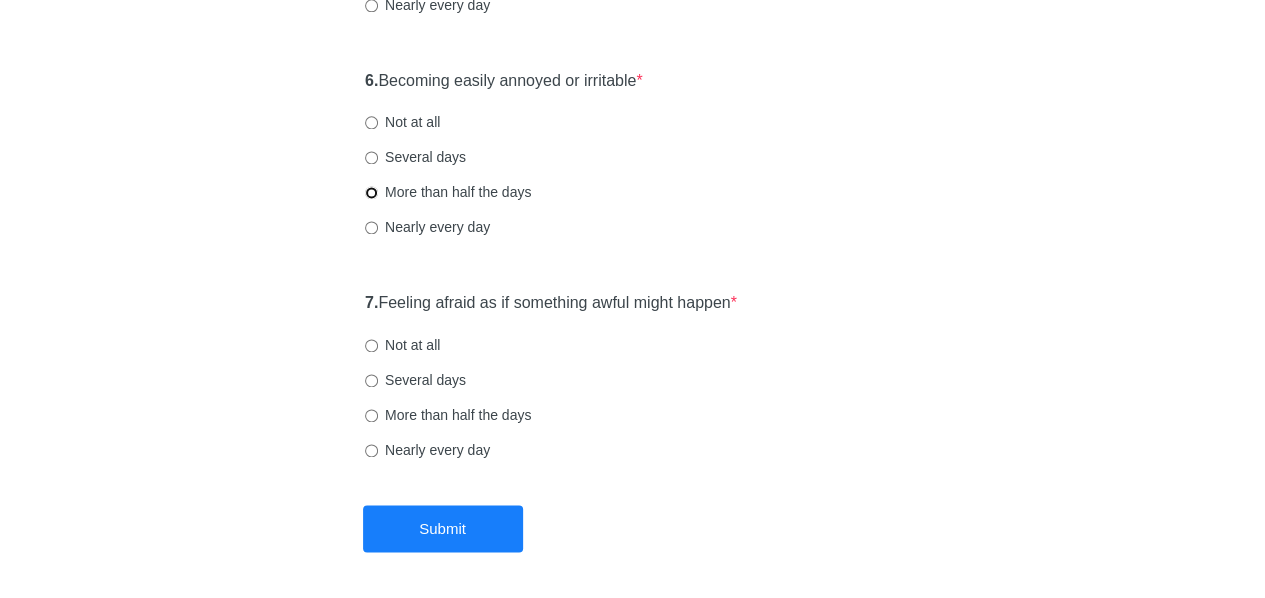 click on "More than half the days" at bounding box center (371, 192) 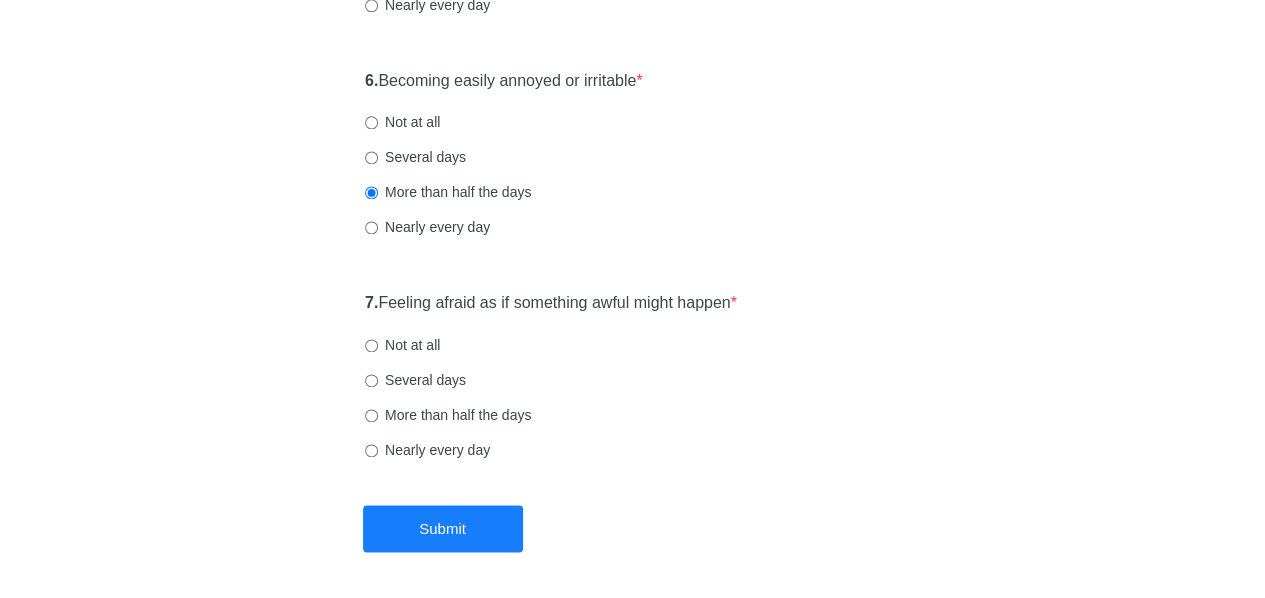 click on "General Anxiety Disorder Over the last 2 weeks, how often have you been bothered by any of the following problems? 1.  Feeling nervous, anxious, or on edge  * Not at all Several days More than half the days Nearly every day 2.  Not being able to stop or control worrying  * Not at all Several days More than half the days Nearly every day 3.  Worrying too much about different things  * Not at all Several days More than half the days Nearly every day 4.  Trouble relaxing  * Not at all Several days More than half the days Nearly every day 5.  Being so restless that it's hard to sit still  * Not at all Several days More than half the days Nearly every day 6.  Becoming easily annoyed or irritable  * Not at all Several days More than half the days Nearly every day 7.  Feeling afraid as if something awful might happen  * Not at all Several days More than half the days Nearly every day" at bounding box center (633, -364) 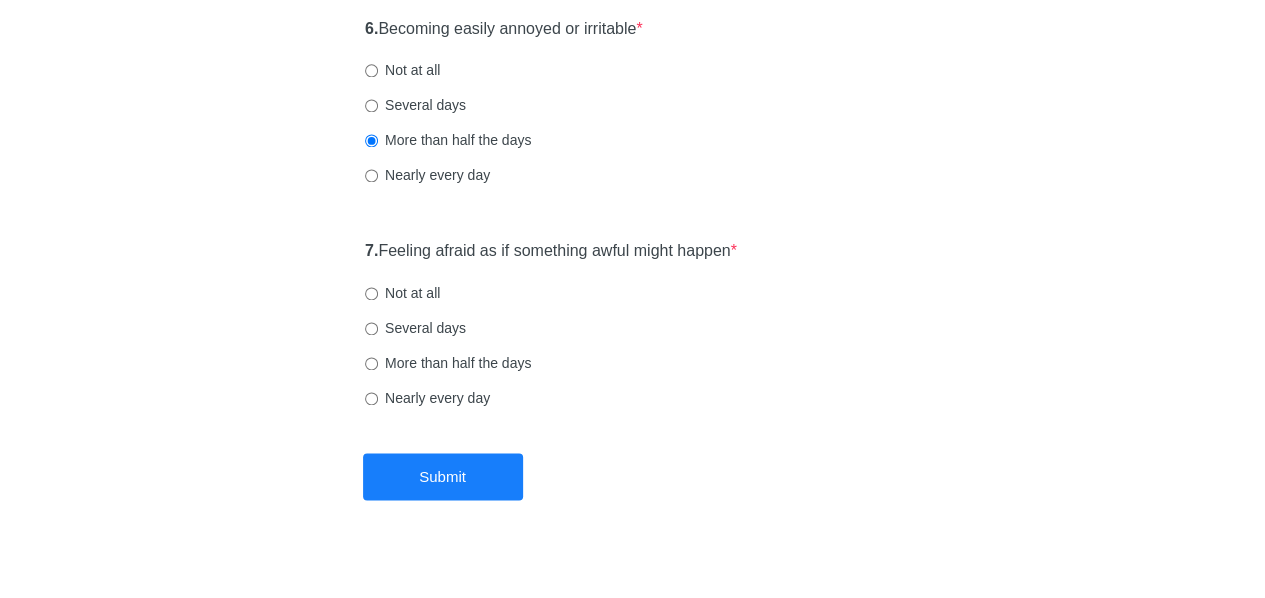 scroll, scrollTop: 1378, scrollLeft: 0, axis: vertical 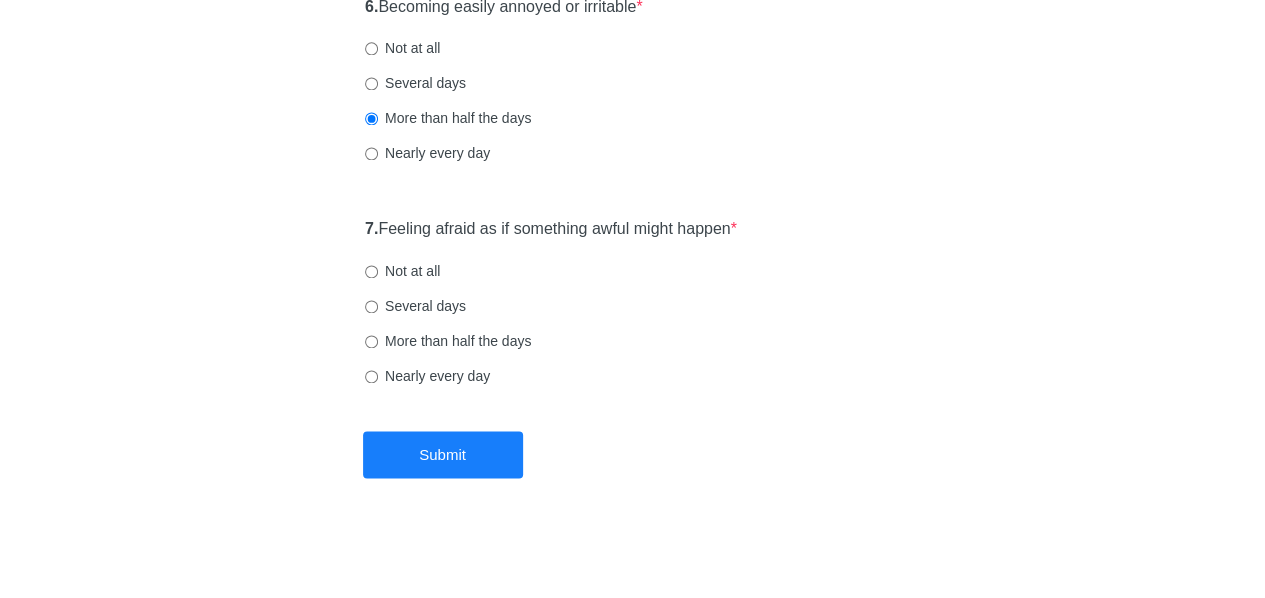 click on "General Anxiety Disorder Over the last 2 weeks, how often have you been bothered by any of the following problems? 1.  Feeling nervous, anxious, or on edge  * Not at all Several days More than half the days Nearly every day 2.  Not being able to stop or control worrying  * Not at all Several days More than half the days Nearly every day 3.  Worrying too much about different things  * Not at all Several days More than half the days Nearly every day 4.  Trouble relaxing  * Not at all Several days More than half the days Nearly every day 5.  Being so restless that it's hard to sit still  * Not at all Several days More than half the days Nearly every day 6.  Becoming easily annoyed or irritable  * Not at all Several days More than half the days Nearly every day 7.  Feeling afraid as if something awful might happen  * Not at all Several days More than half the days Nearly every day" at bounding box center (633, -438) 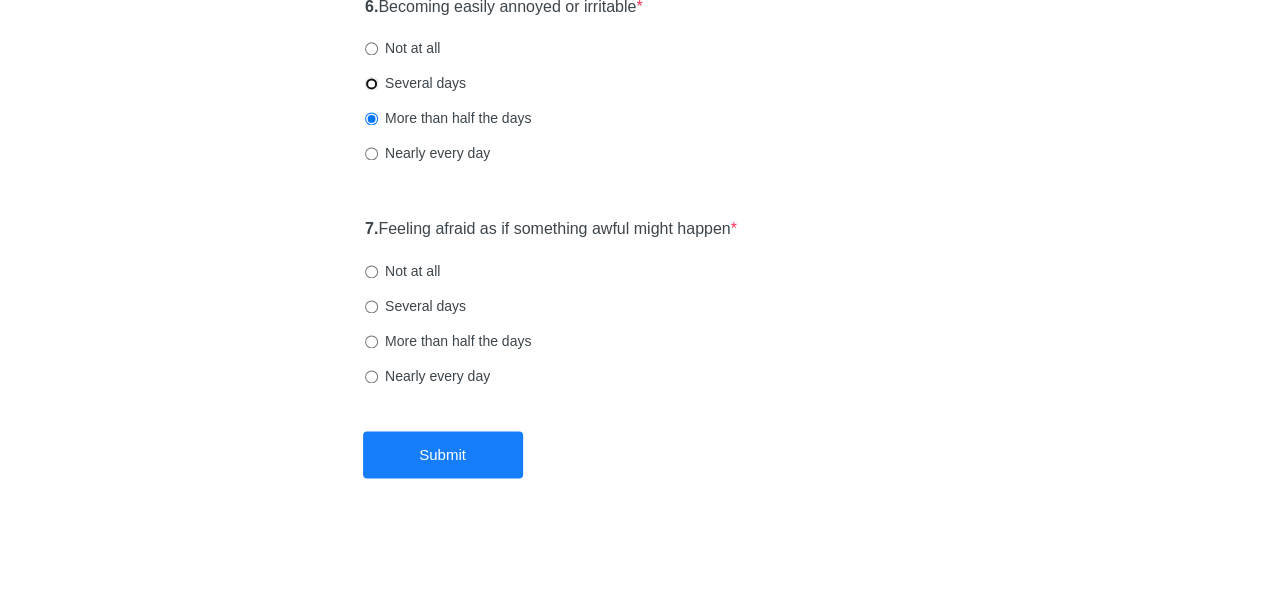 click on "Several days" at bounding box center (371, 83) 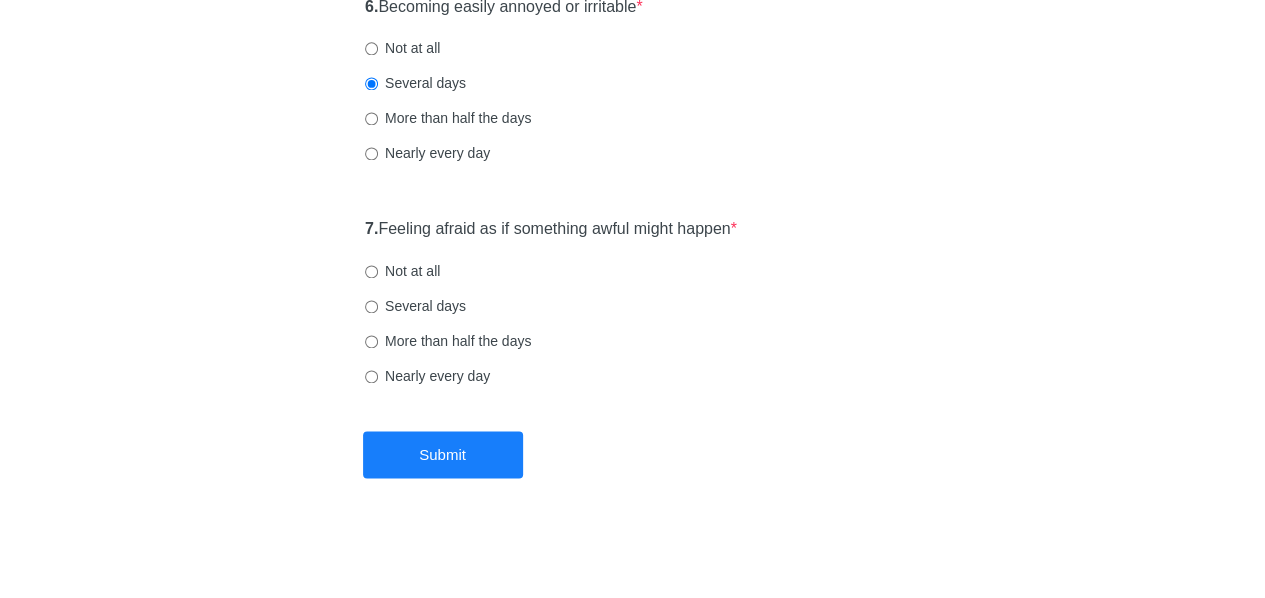 click on "General Anxiety Disorder Over the last 2 weeks, how often have you been bothered by any of the following problems? 1.  Feeling nervous, anxious, or on edge  * Not at all Several days More than half the days Nearly every day 2.  Not being able to stop or control worrying  * Not at all Several days More than half the days Nearly every day 3.  Worrying too much about different things  * Not at all Several days More than half the days Nearly every day 4.  Trouble relaxing  * Not at all Several days More than half the days Nearly every day 5.  Being so restless that it's hard to sit still  * Not at all Several days More than half the days Nearly every day 6.  Becoming easily annoyed or irritable  * Not at all Several days More than half the days Nearly every day 7.  Feeling afraid as if something awful might happen  * Not at all Several days More than half the days Nearly every day" at bounding box center (633, -438) 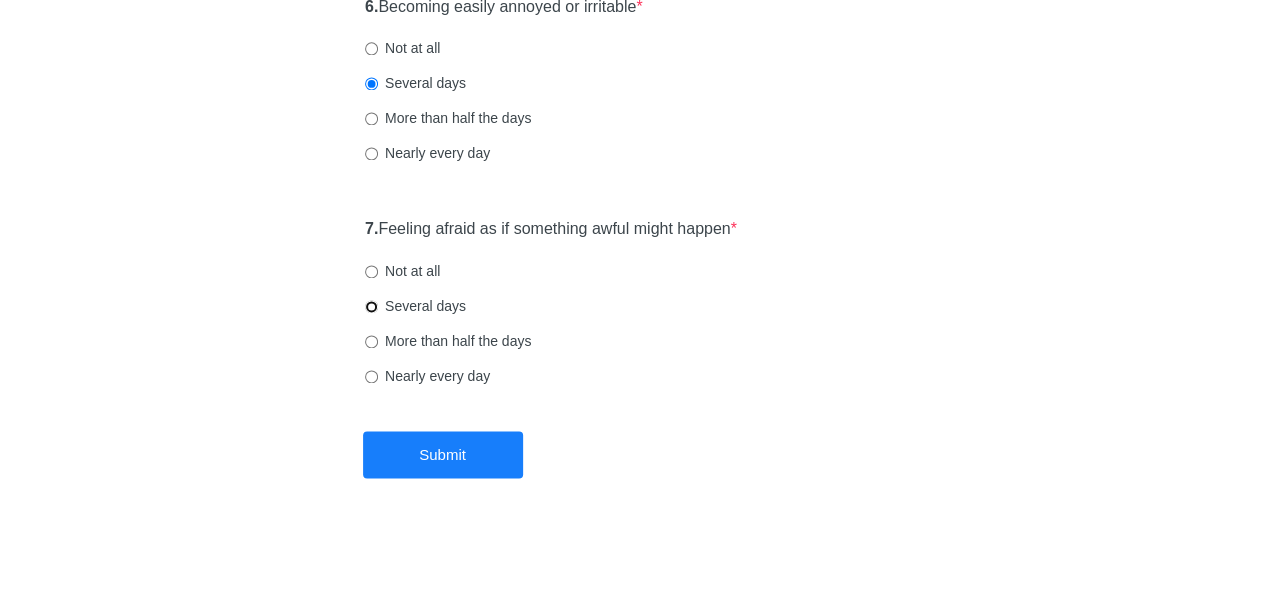 click on "Several days" at bounding box center [371, 306] 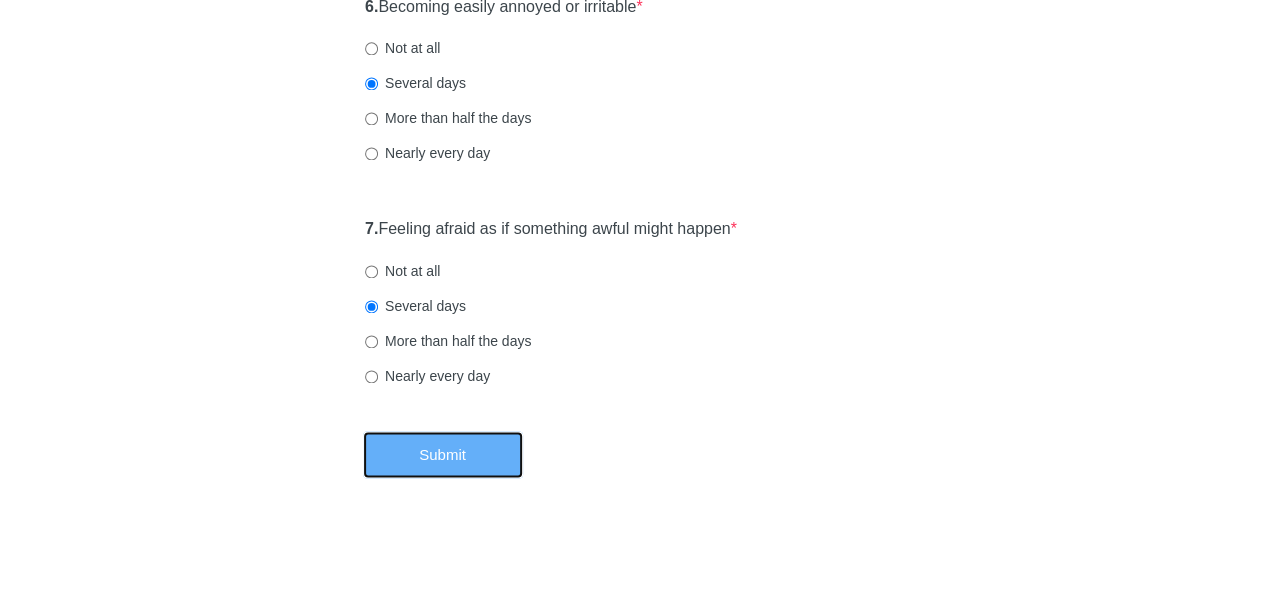 click on "Submit" at bounding box center (443, 454) 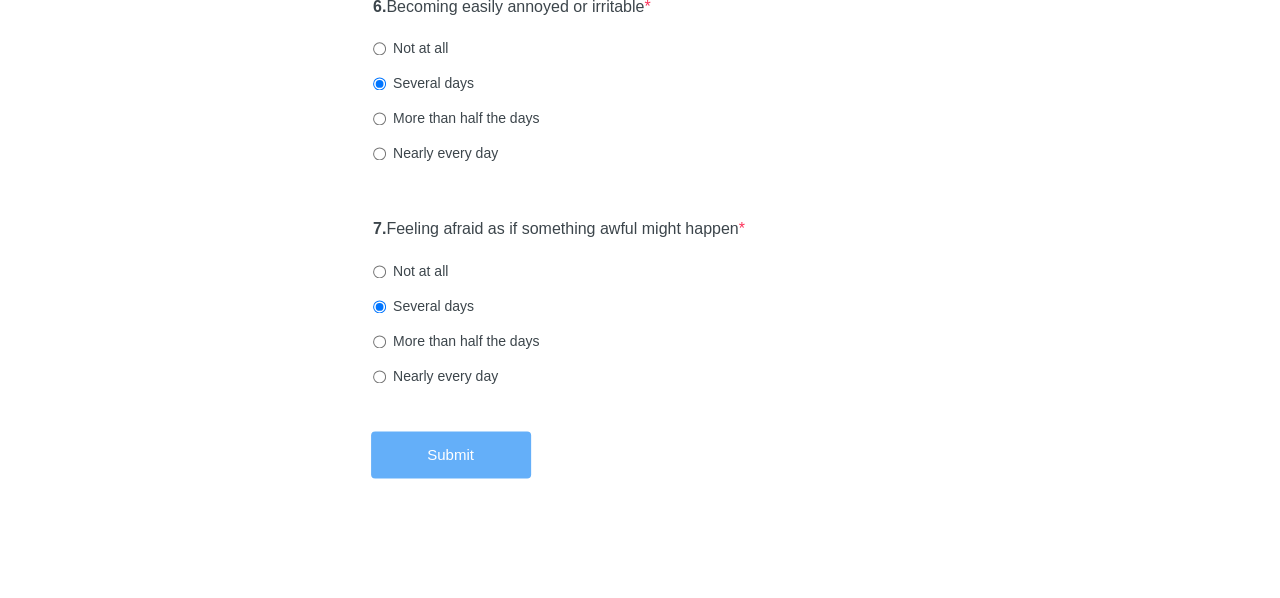 scroll, scrollTop: 0, scrollLeft: 0, axis: both 